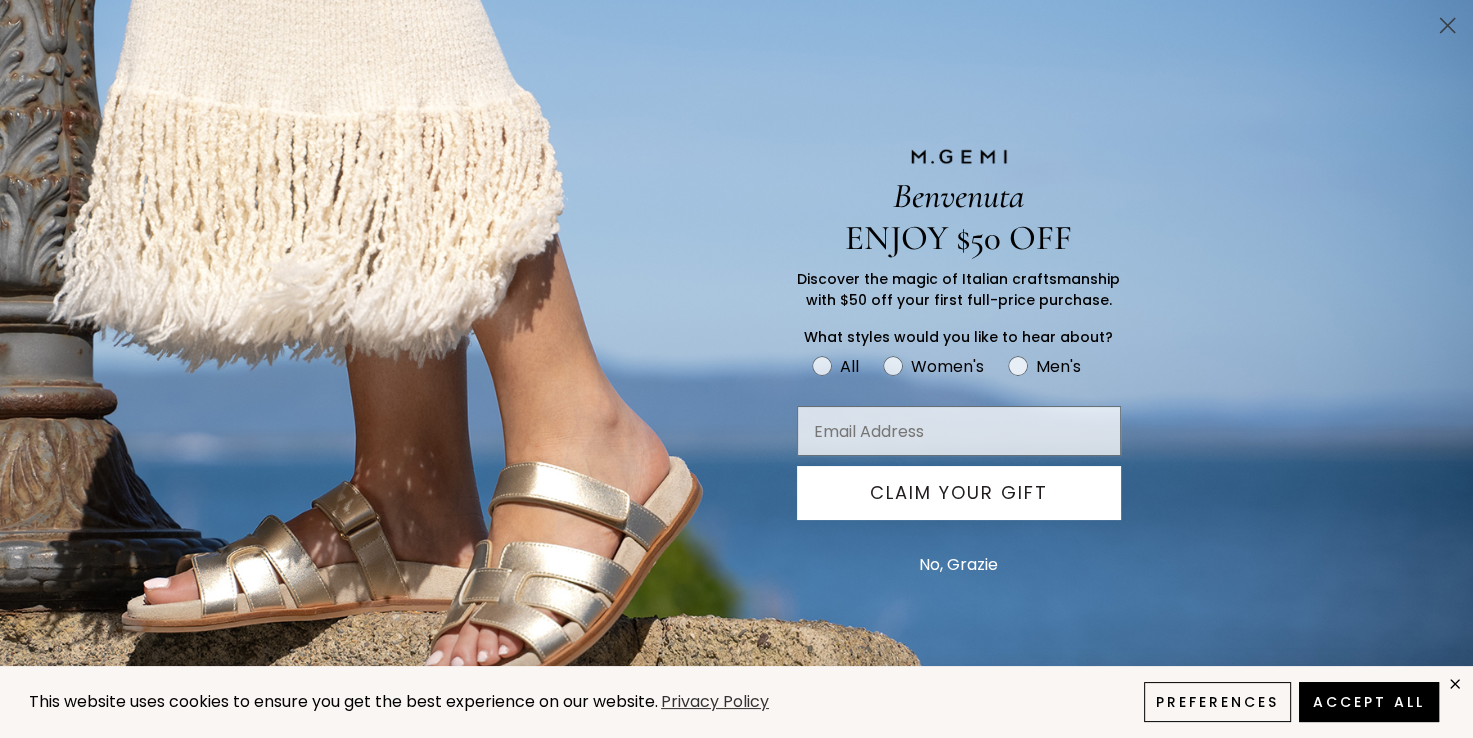scroll, scrollTop: 257, scrollLeft: 0, axis: vertical 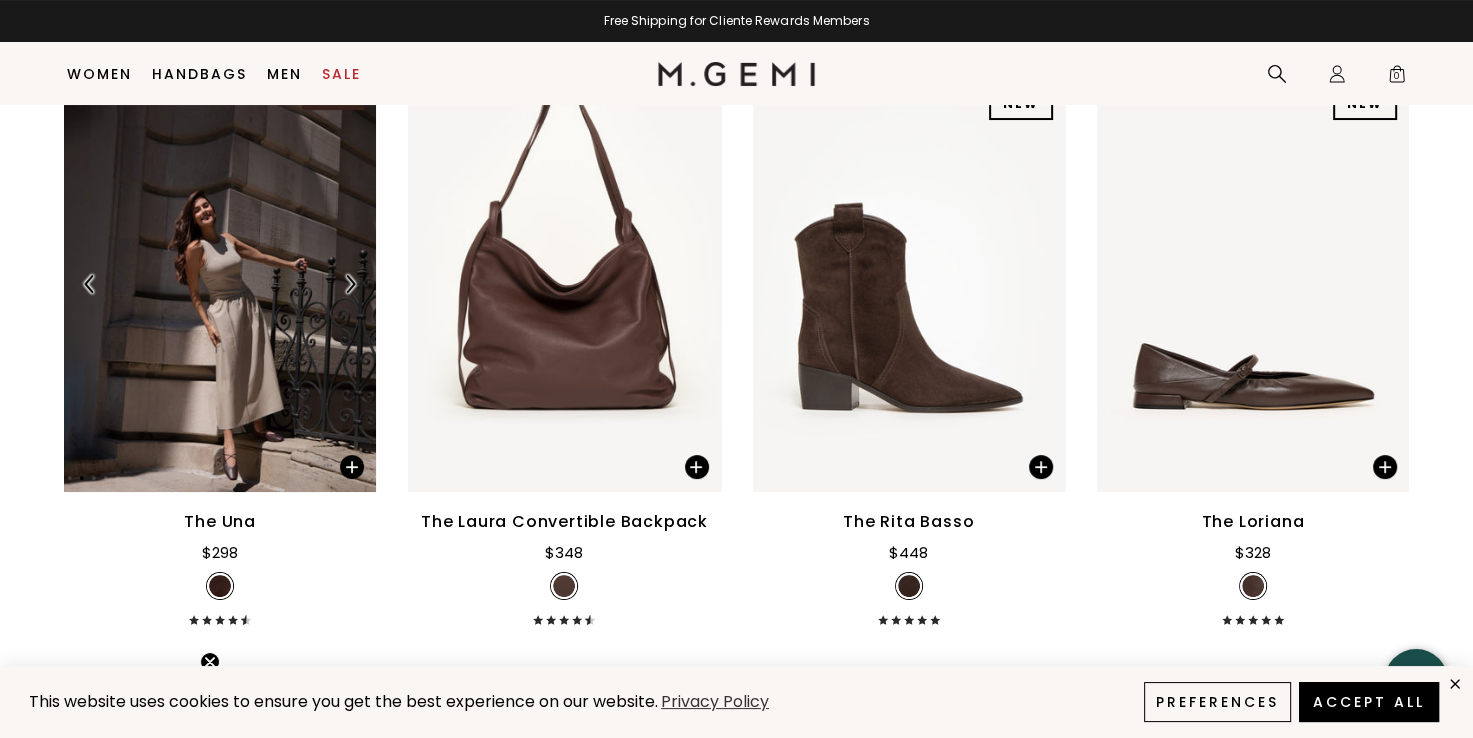 click at bounding box center [90, 284] 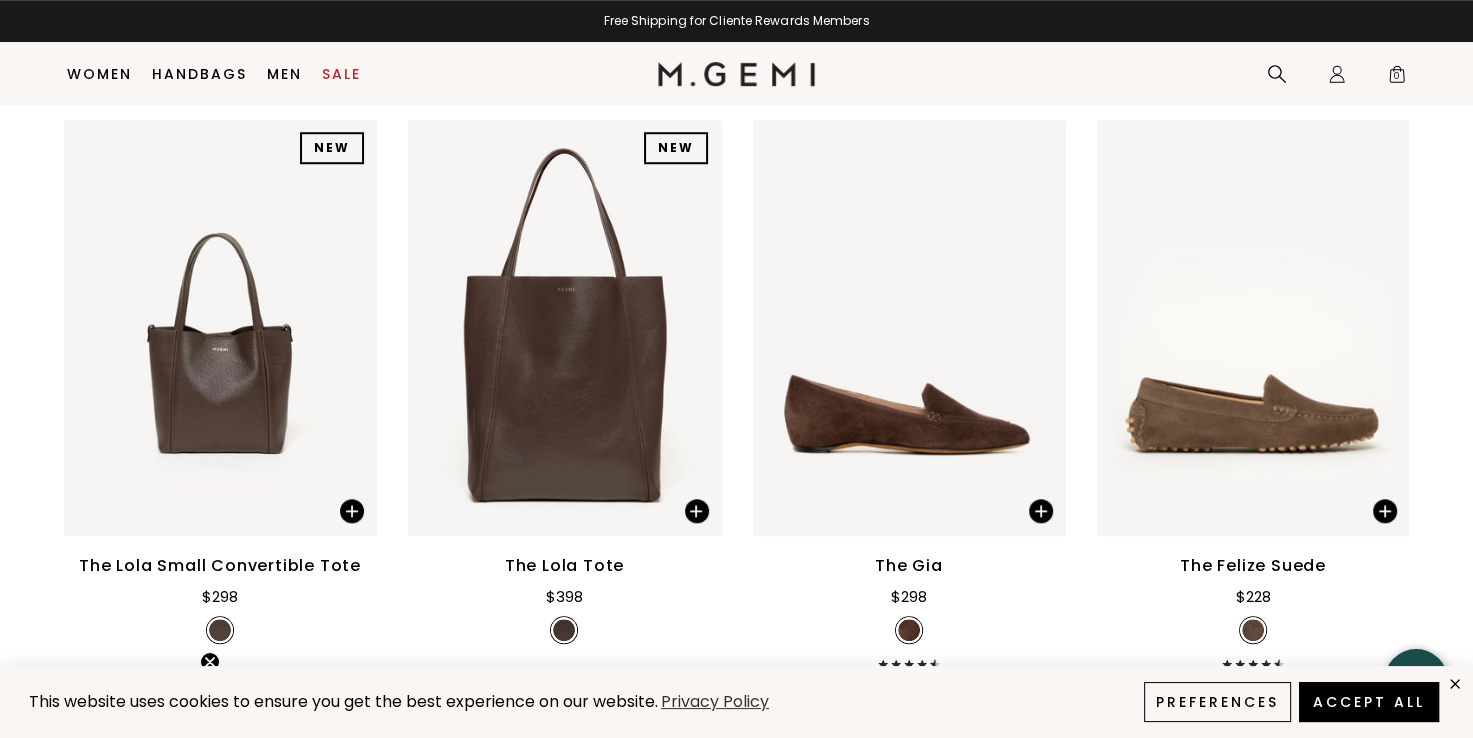 scroll, scrollTop: 1457, scrollLeft: 0, axis: vertical 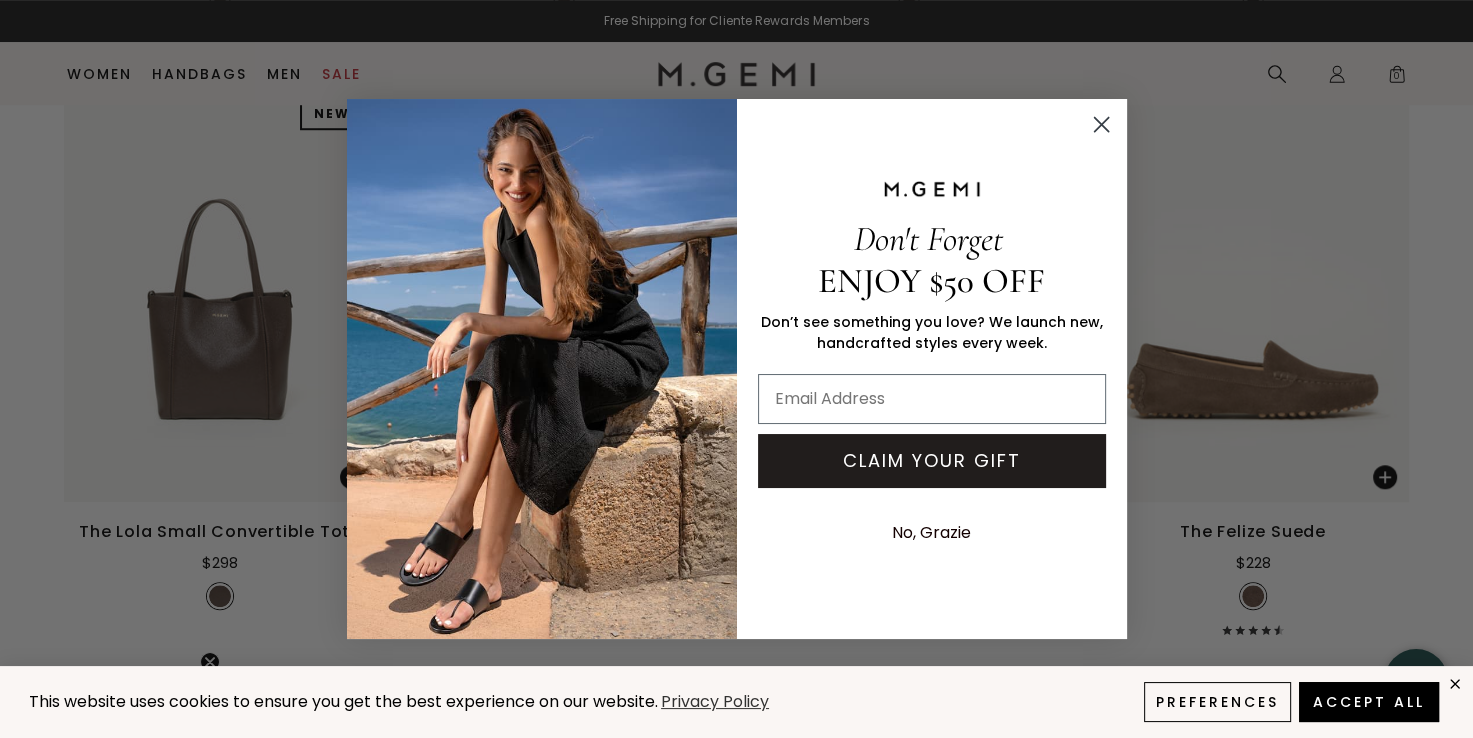 click 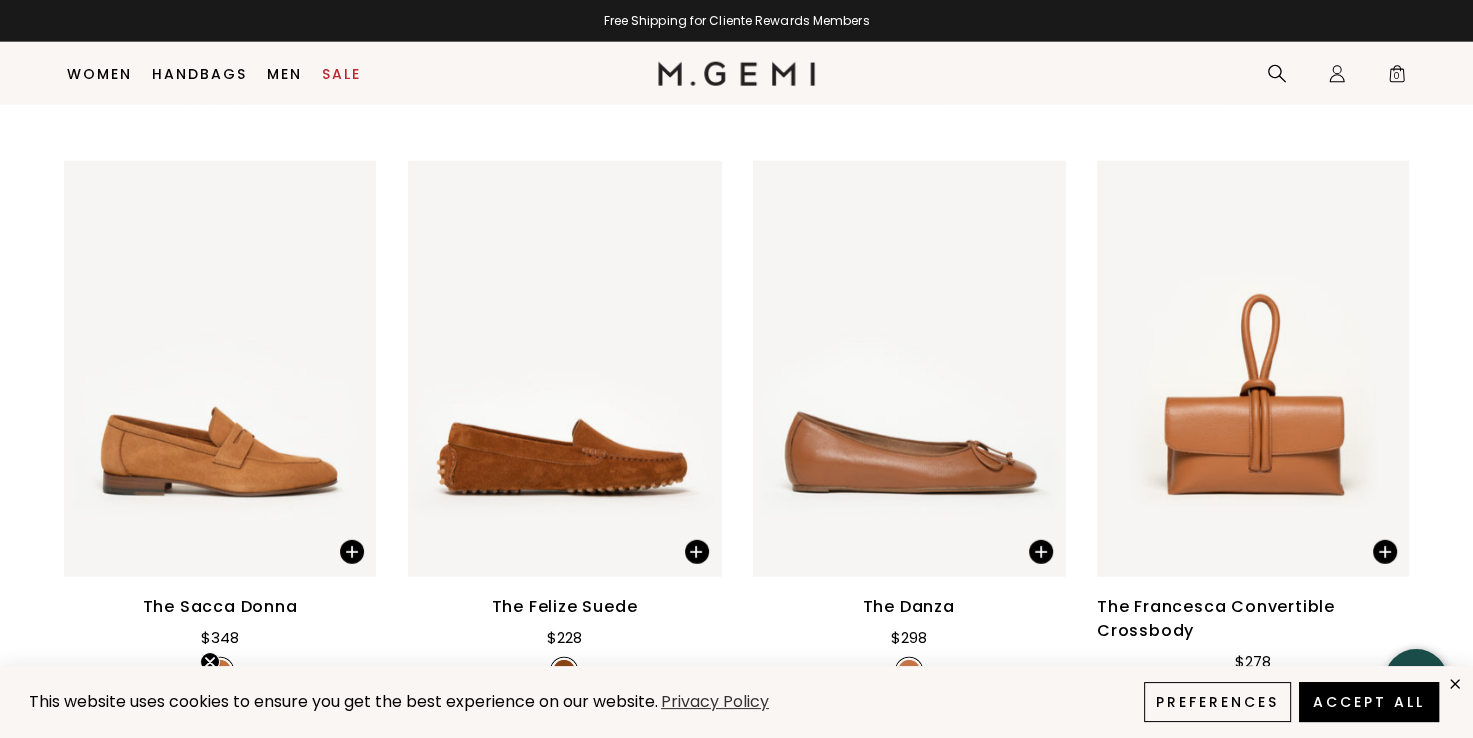 scroll, scrollTop: 5057, scrollLeft: 0, axis: vertical 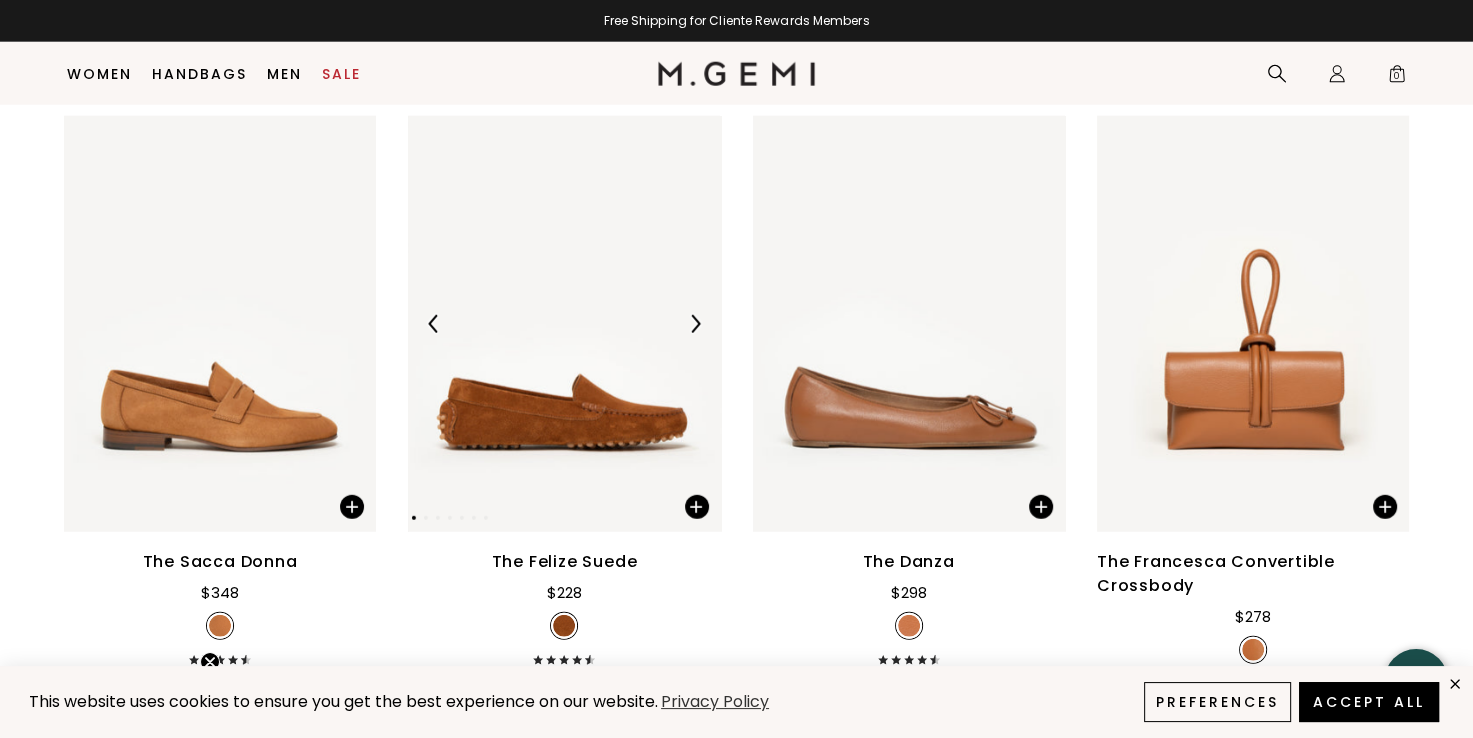 click at bounding box center [695, 324] 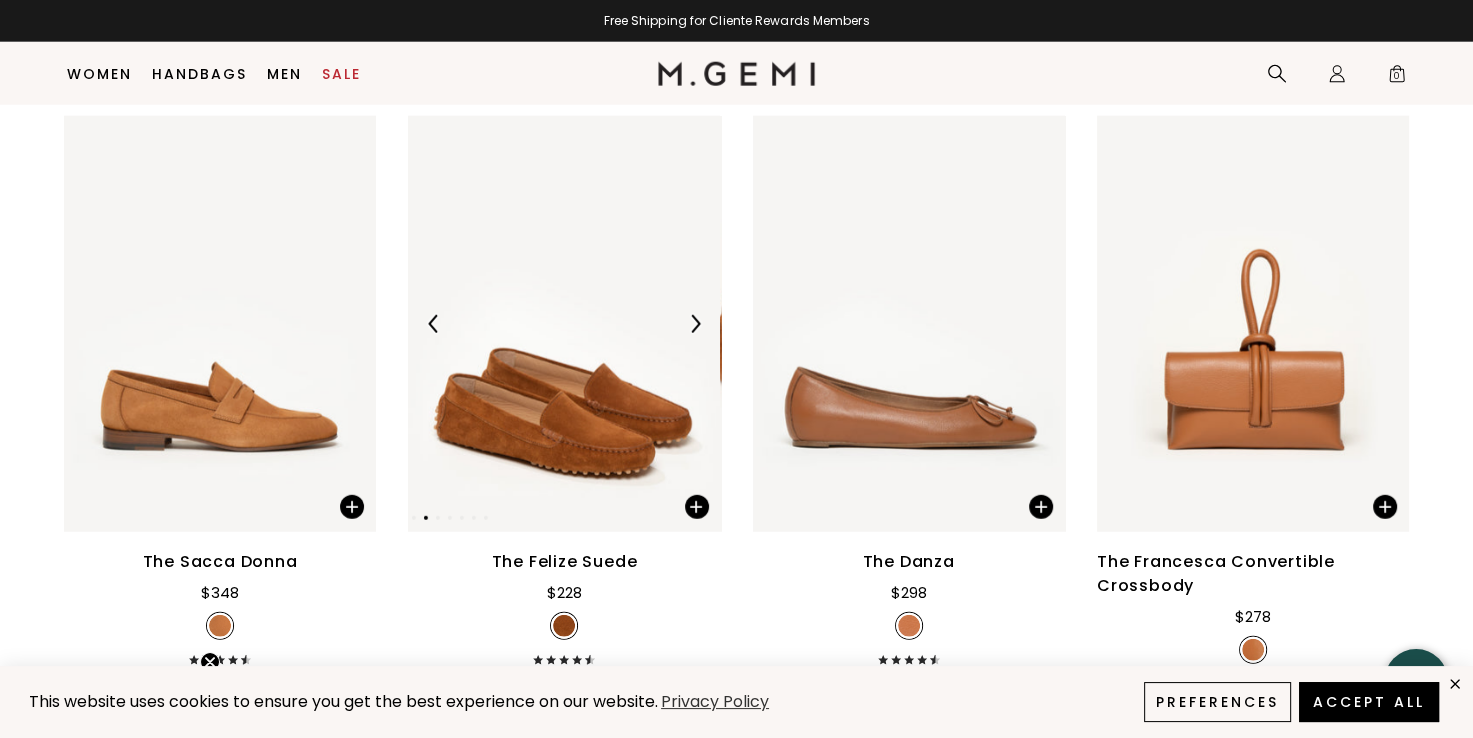 click at bounding box center [695, 324] 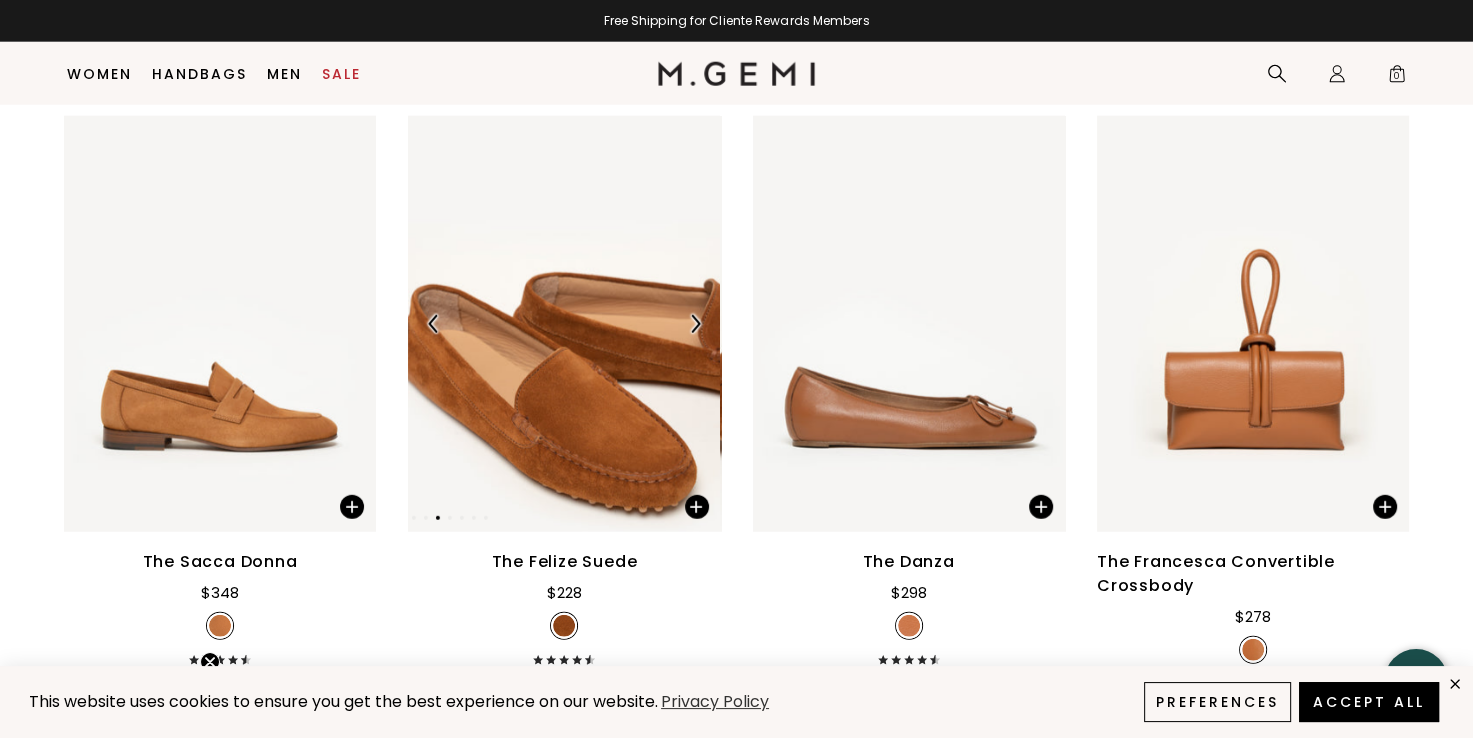 click at bounding box center [695, 324] 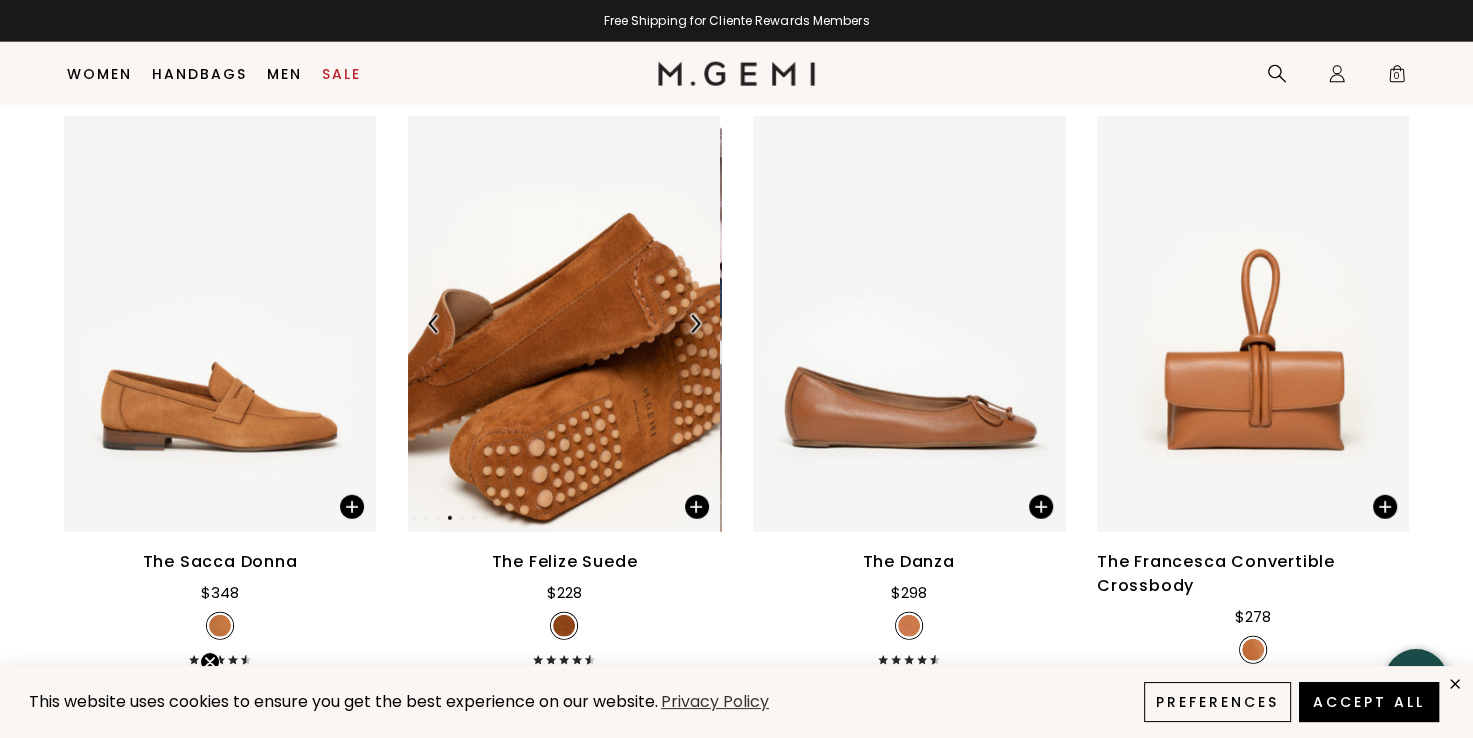 click at bounding box center (695, 324) 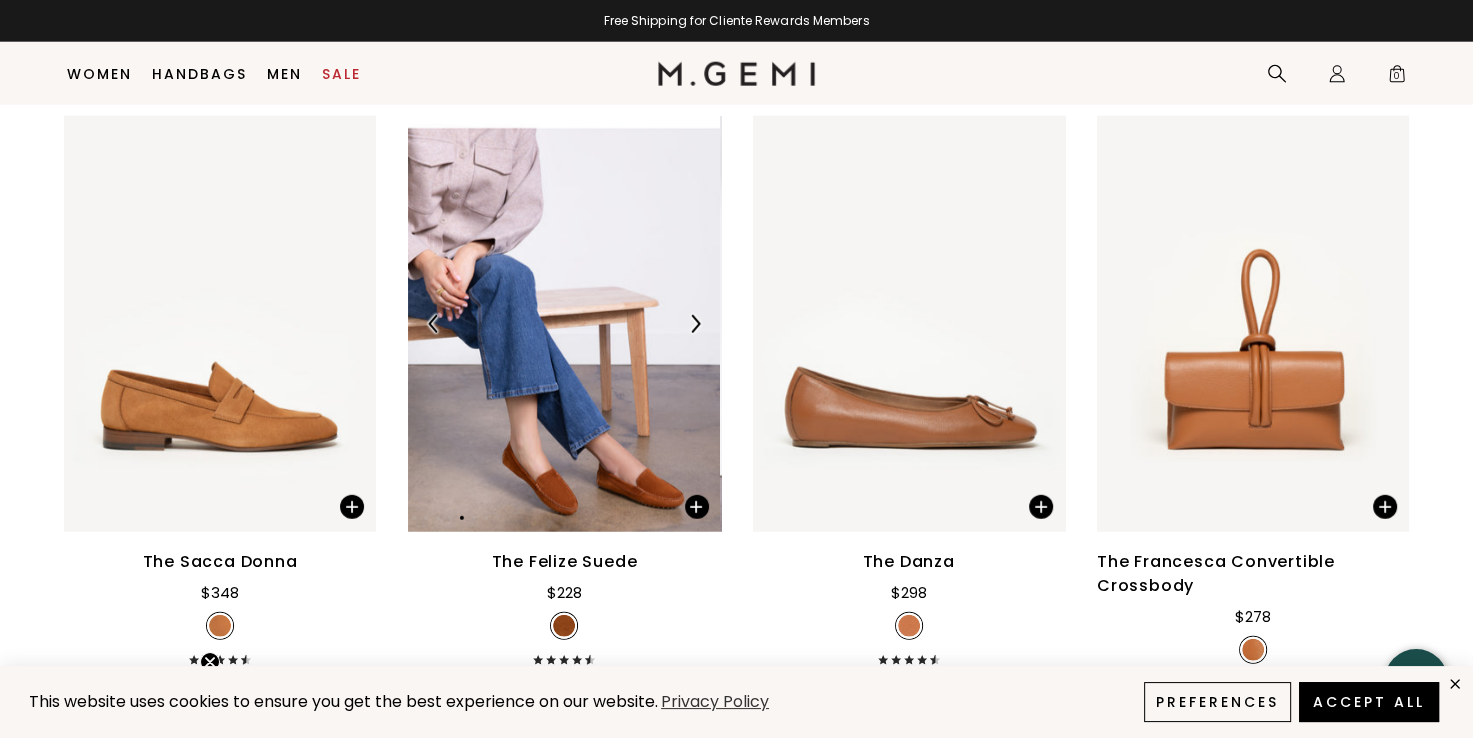 click at bounding box center [695, 324] 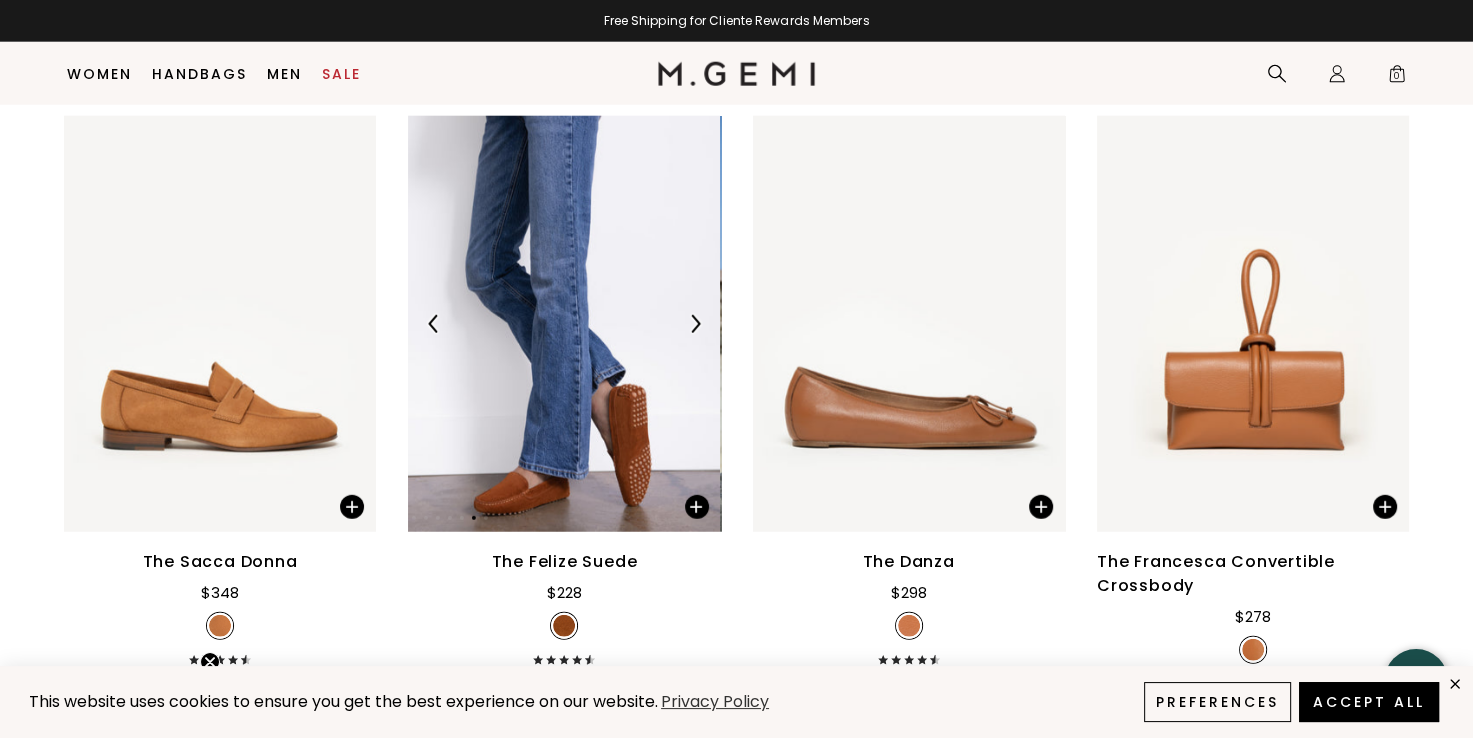 click at bounding box center [695, 324] 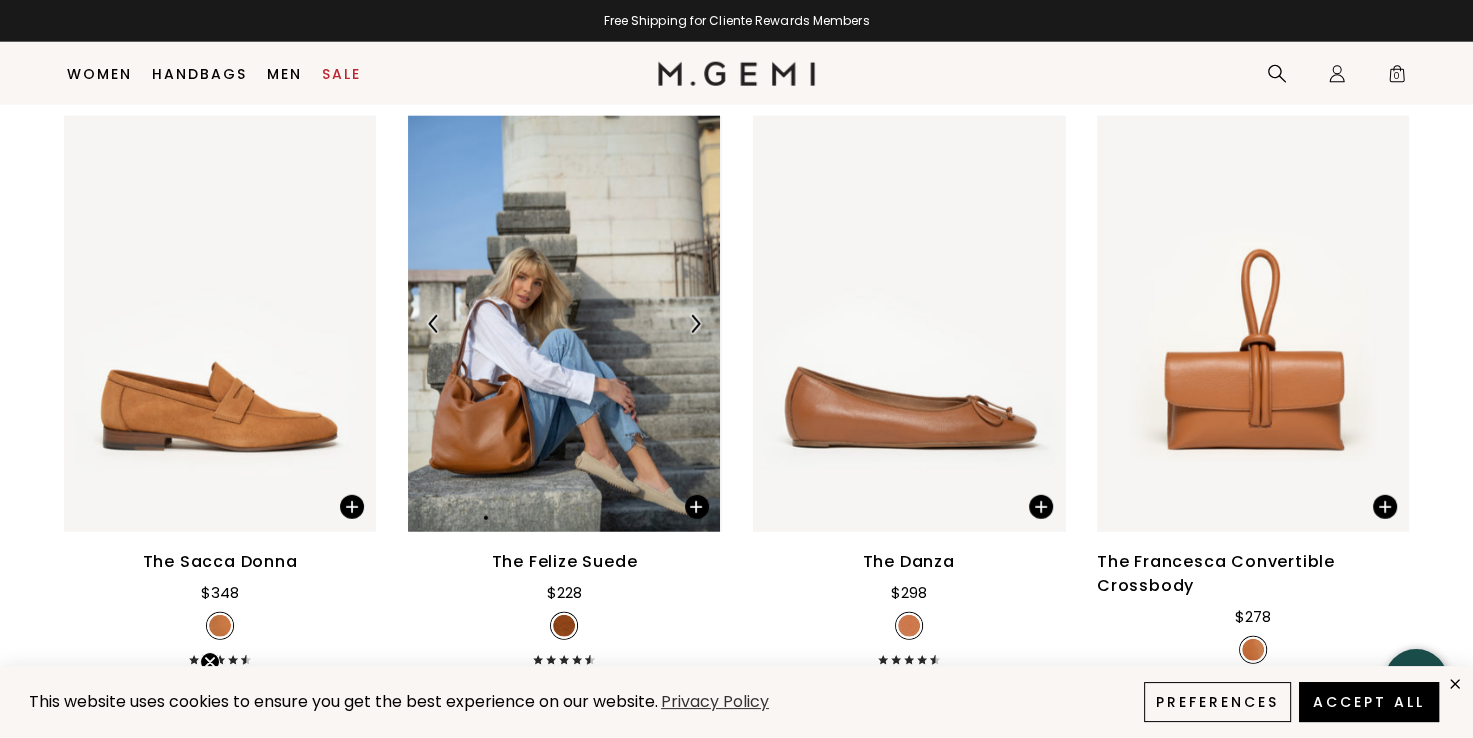 click at bounding box center [695, 324] 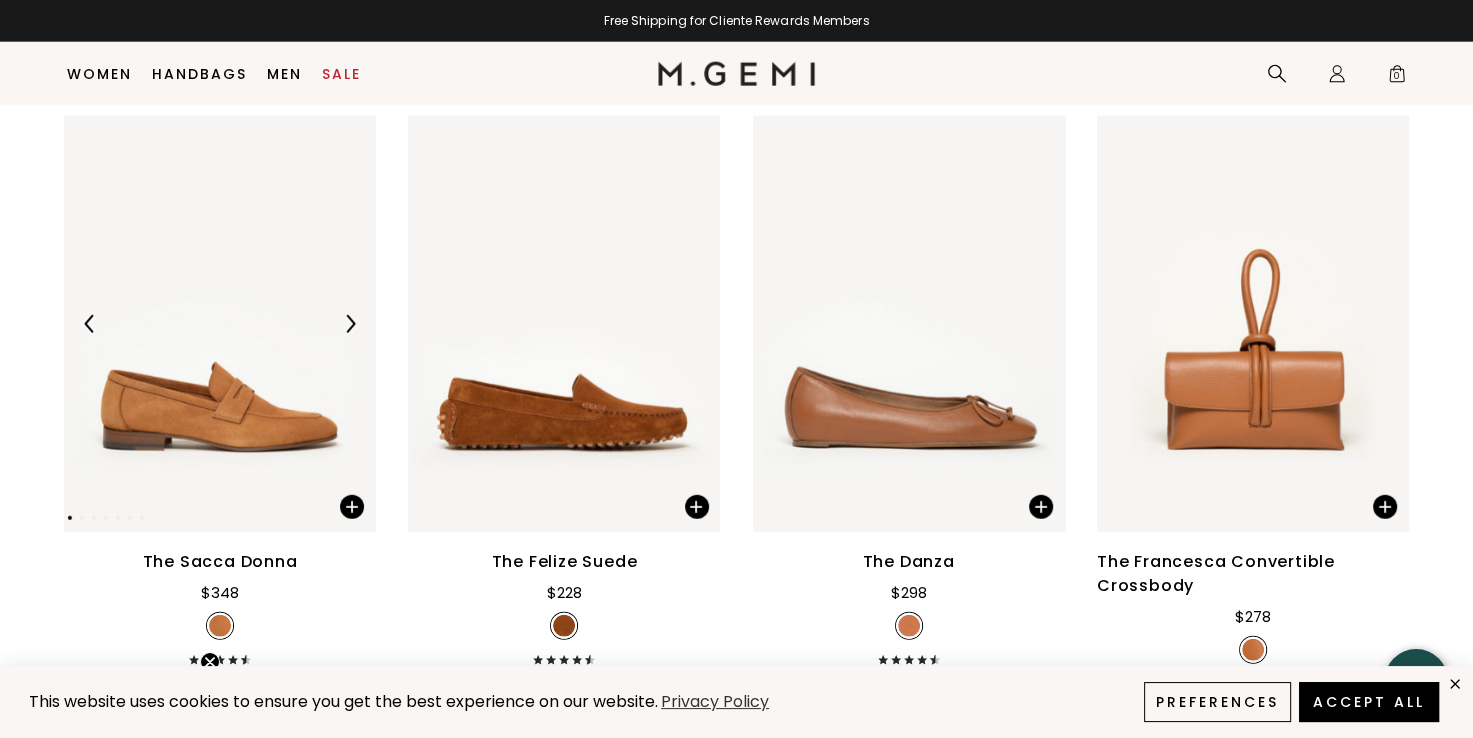 click at bounding box center (350, 324) 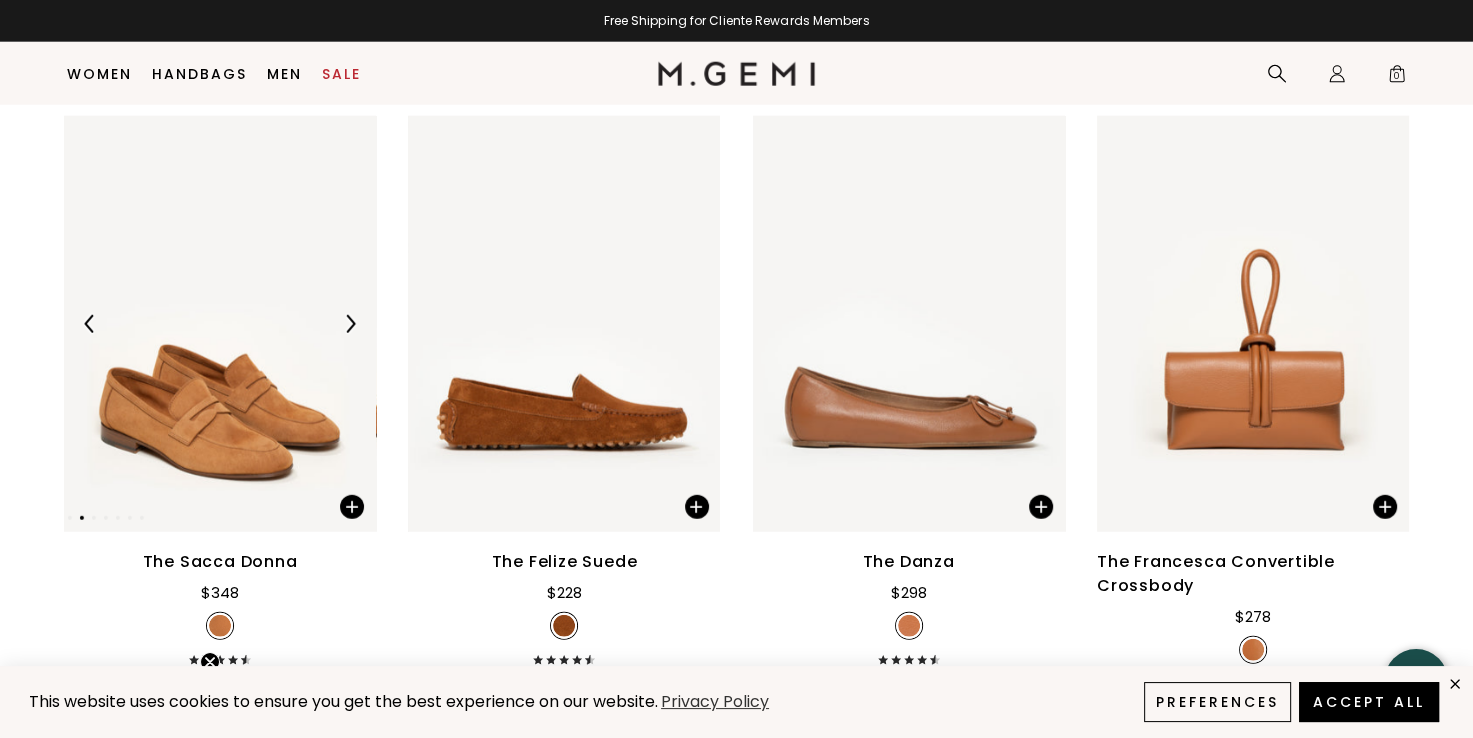click at bounding box center (350, 324) 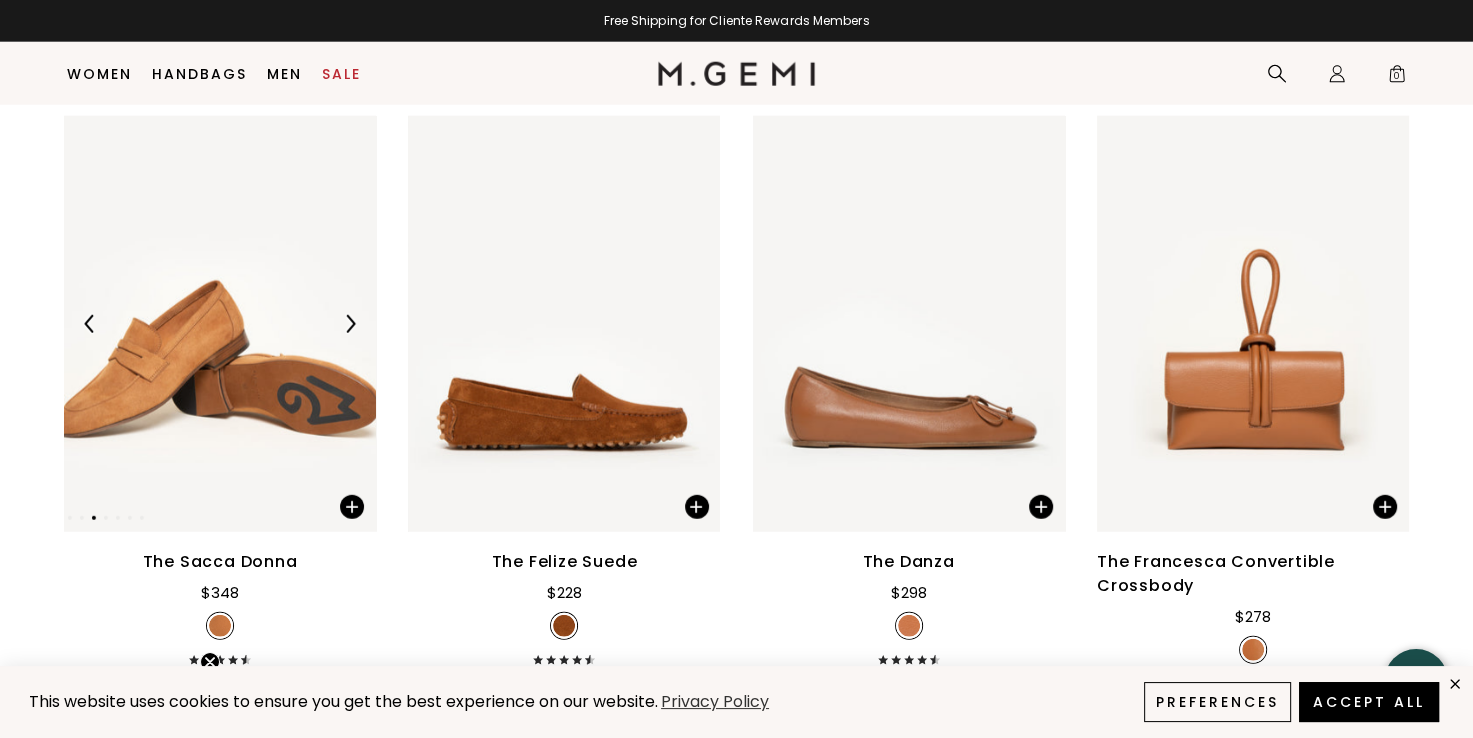 click at bounding box center [350, 324] 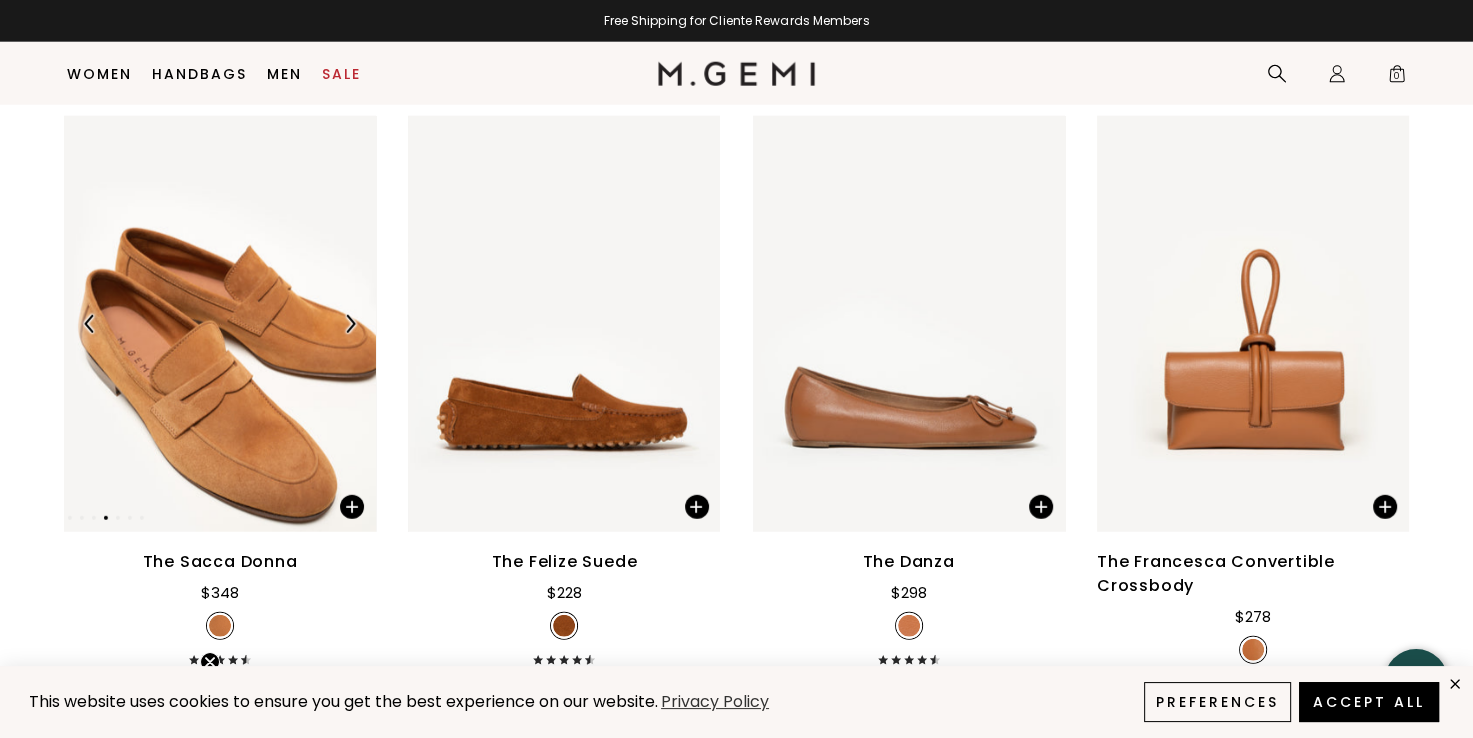 click at bounding box center [350, 324] 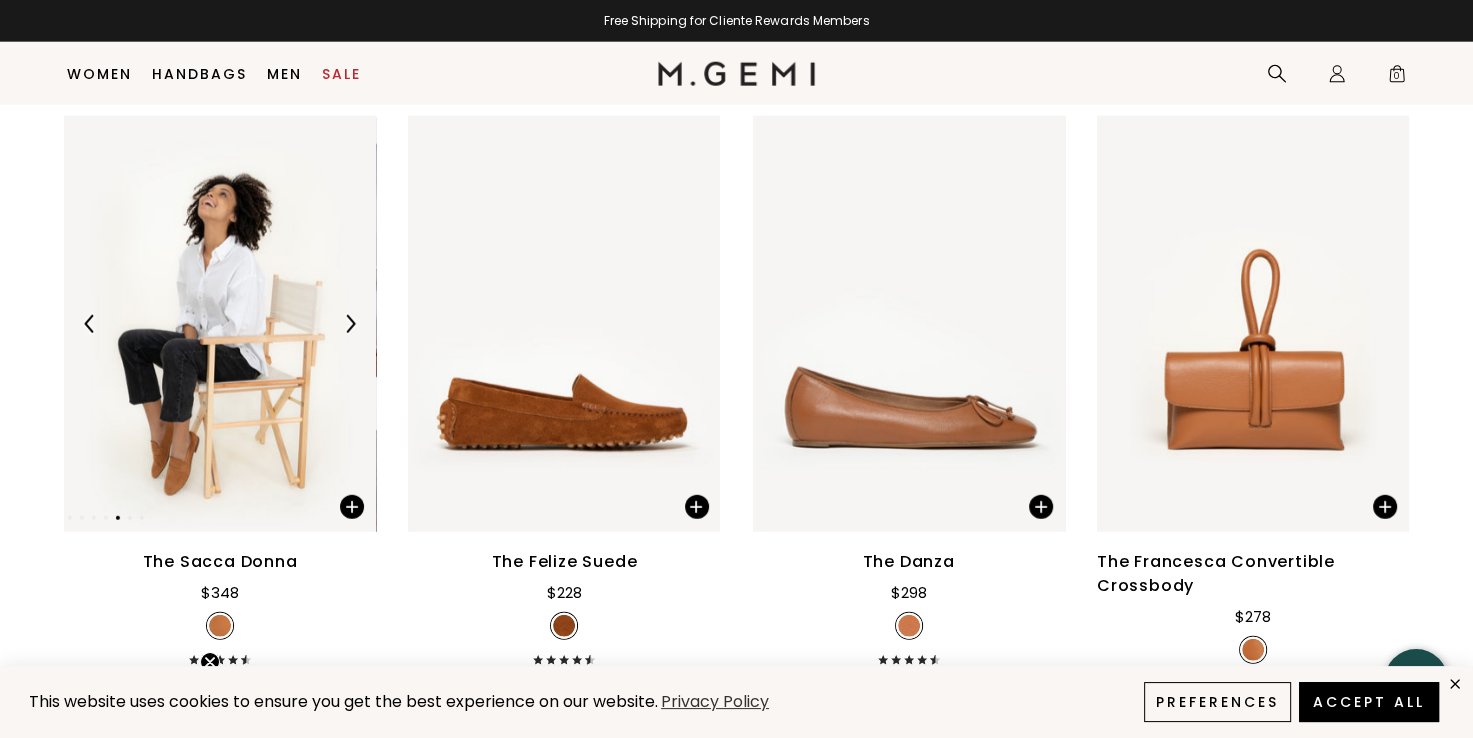 click at bounding box center (350, 324) 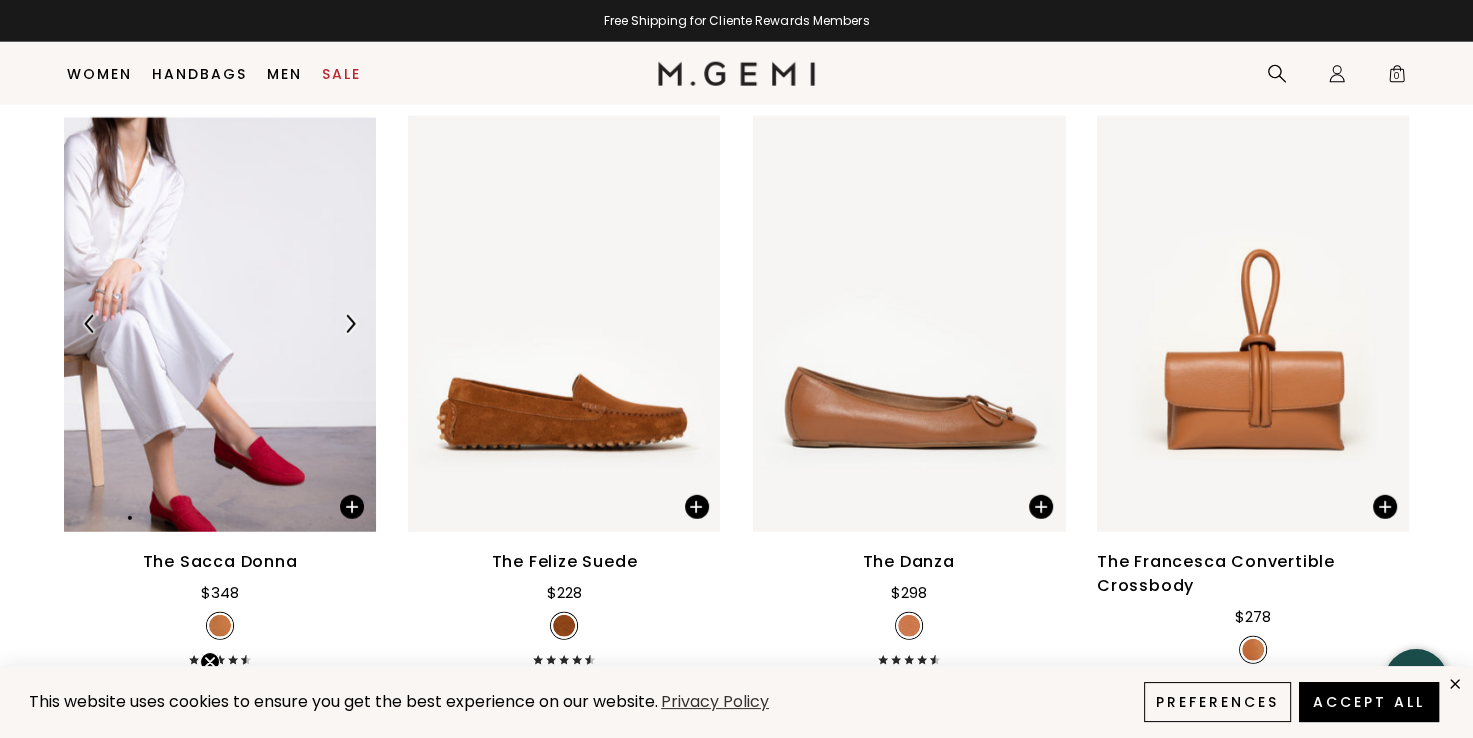 click at bounding box center [350, 324] 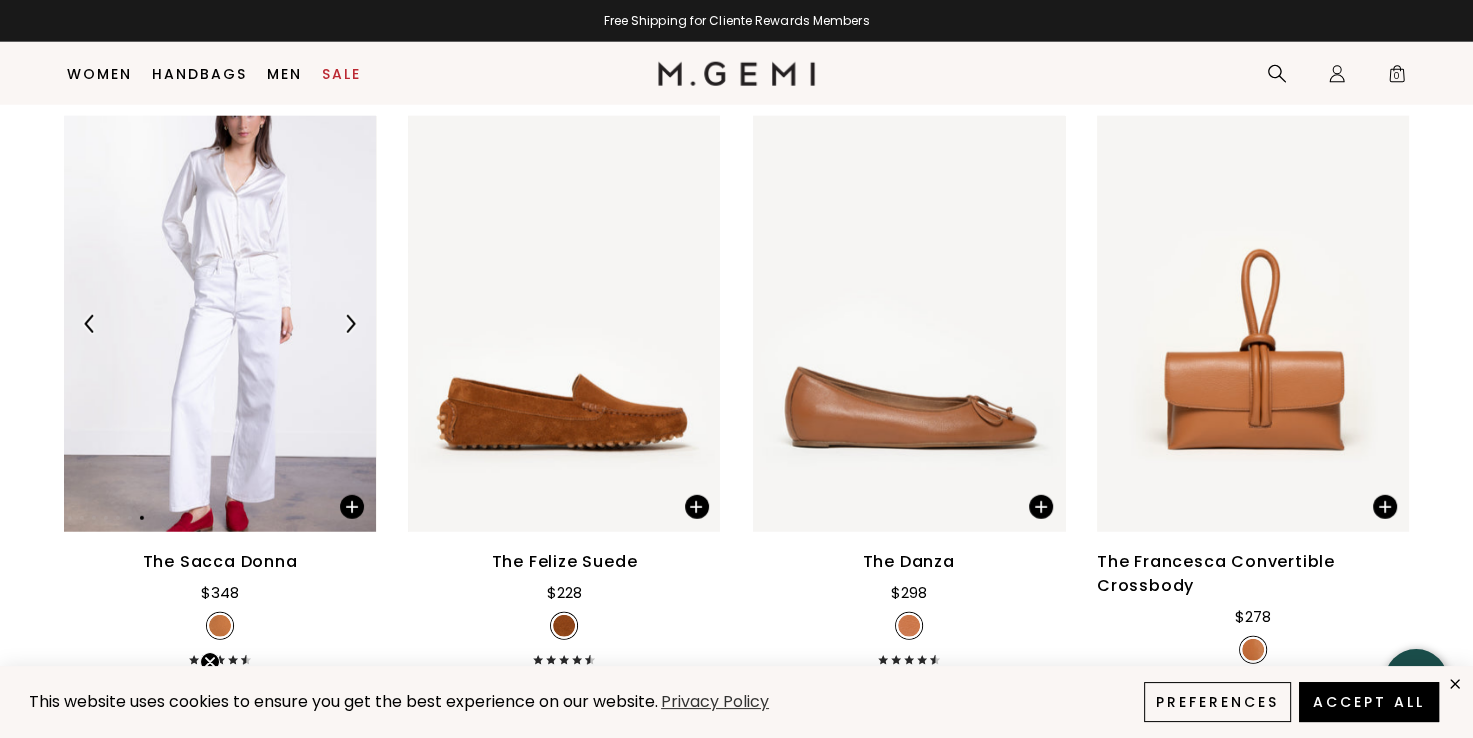 click at bounding box center (350, 324) 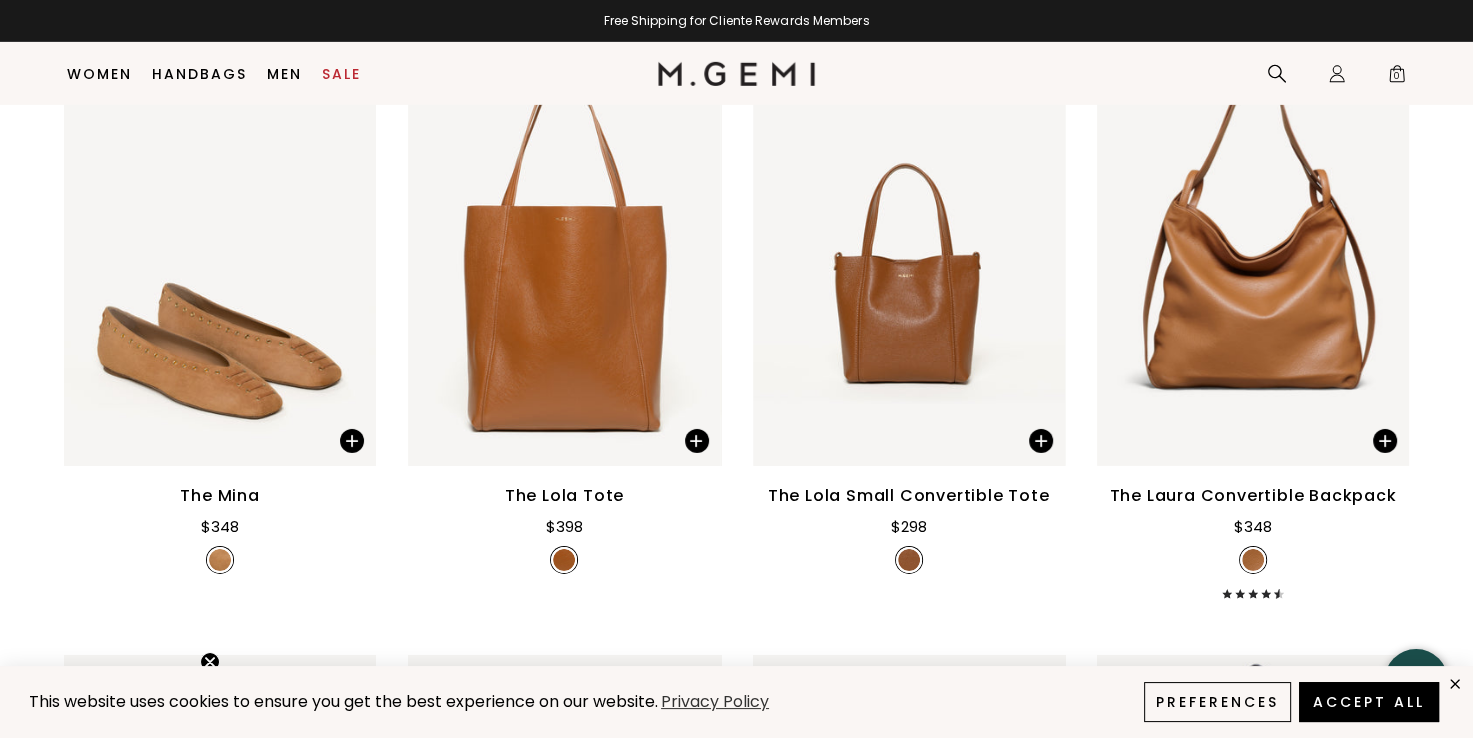 scroll, scrollTop: 6257, scrollLeft: 0, axis: vertical 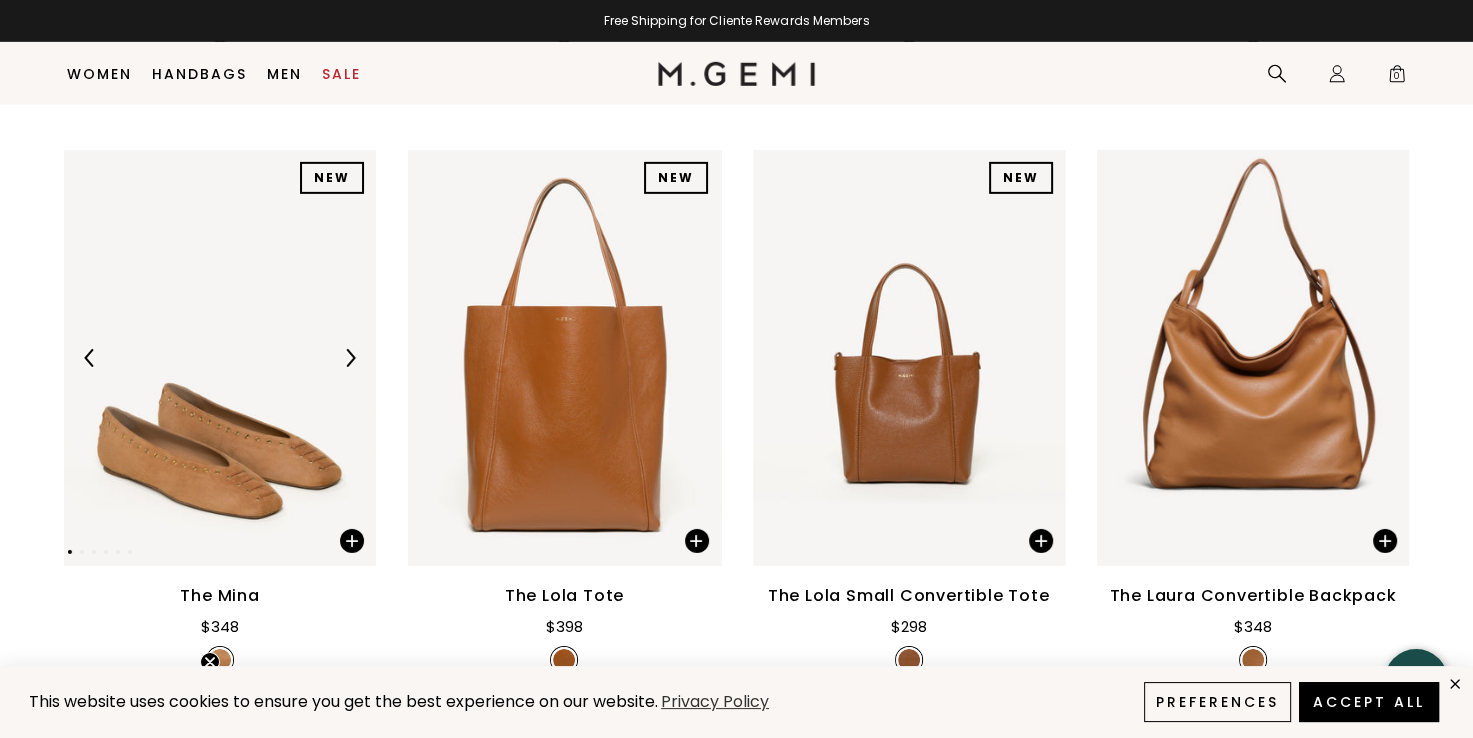 click at bounding box center [350, 358] 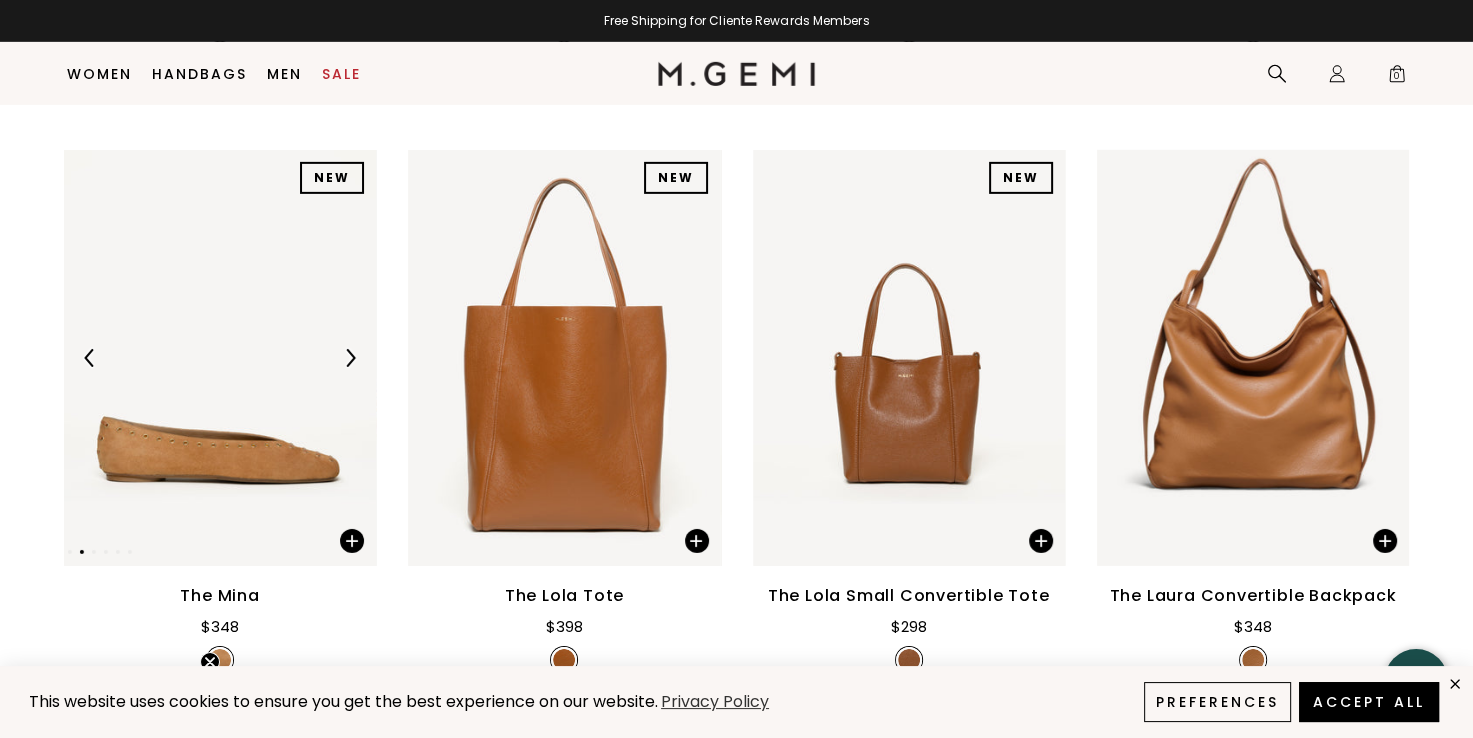 click at bounding box center [350, 358] 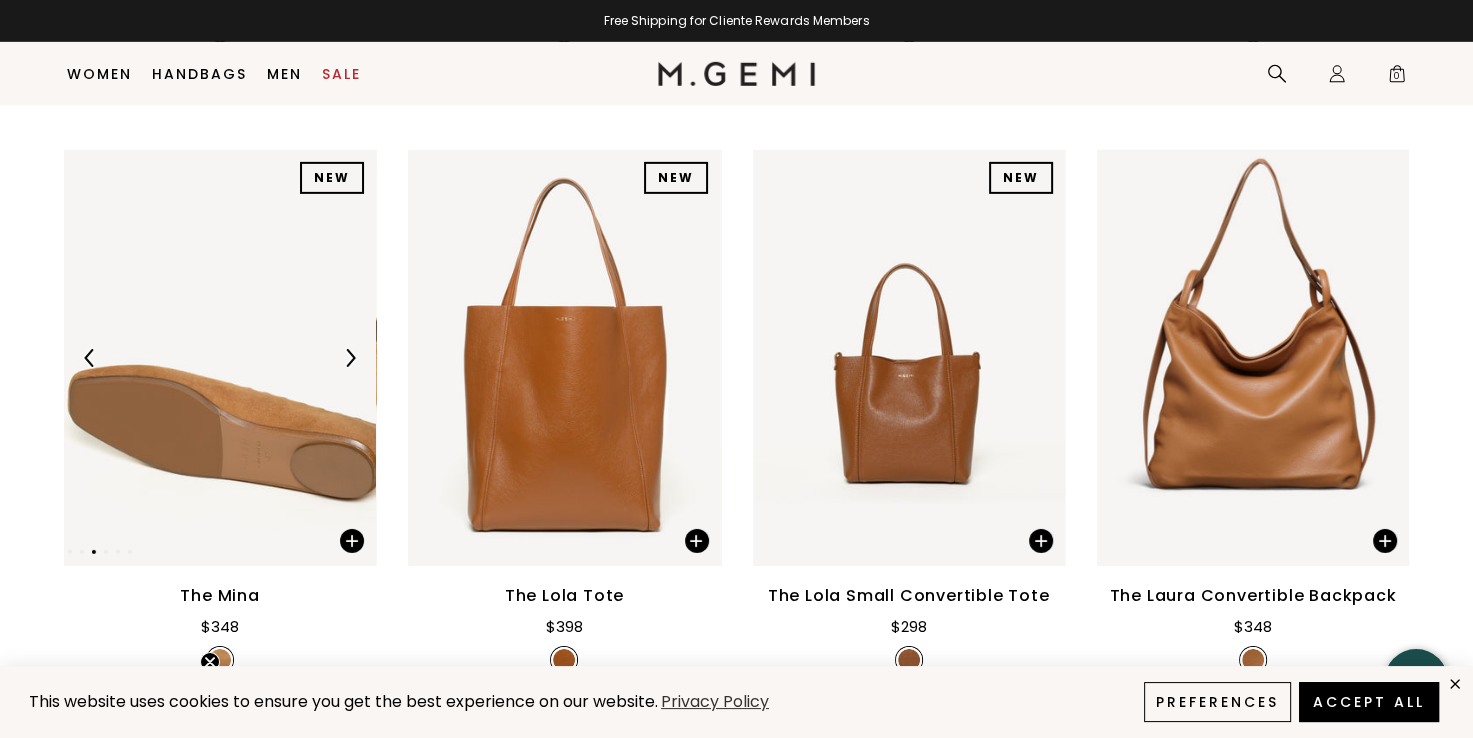 click at bounding box center (350, 358) 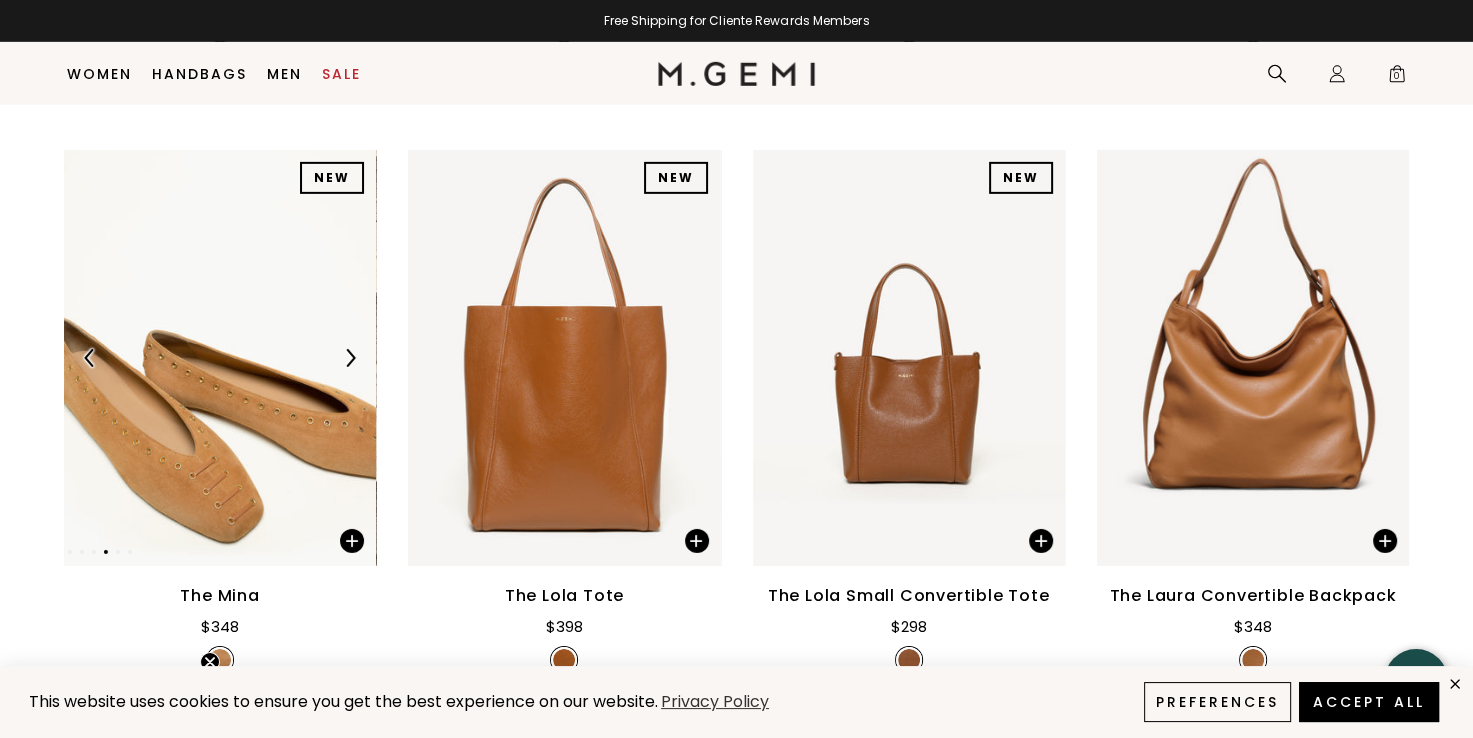 click at bounding box center [350, 358] 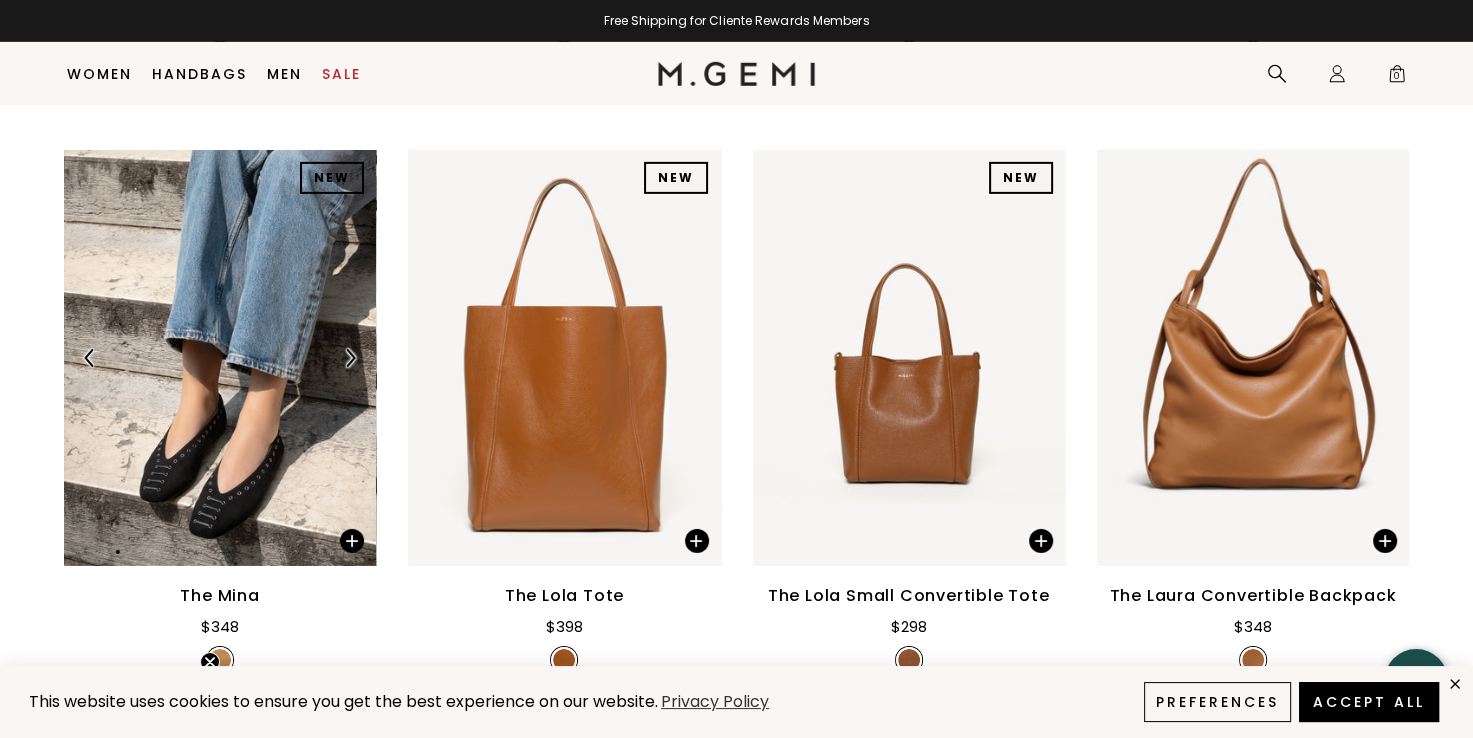 click at bounding box center (350, 358) 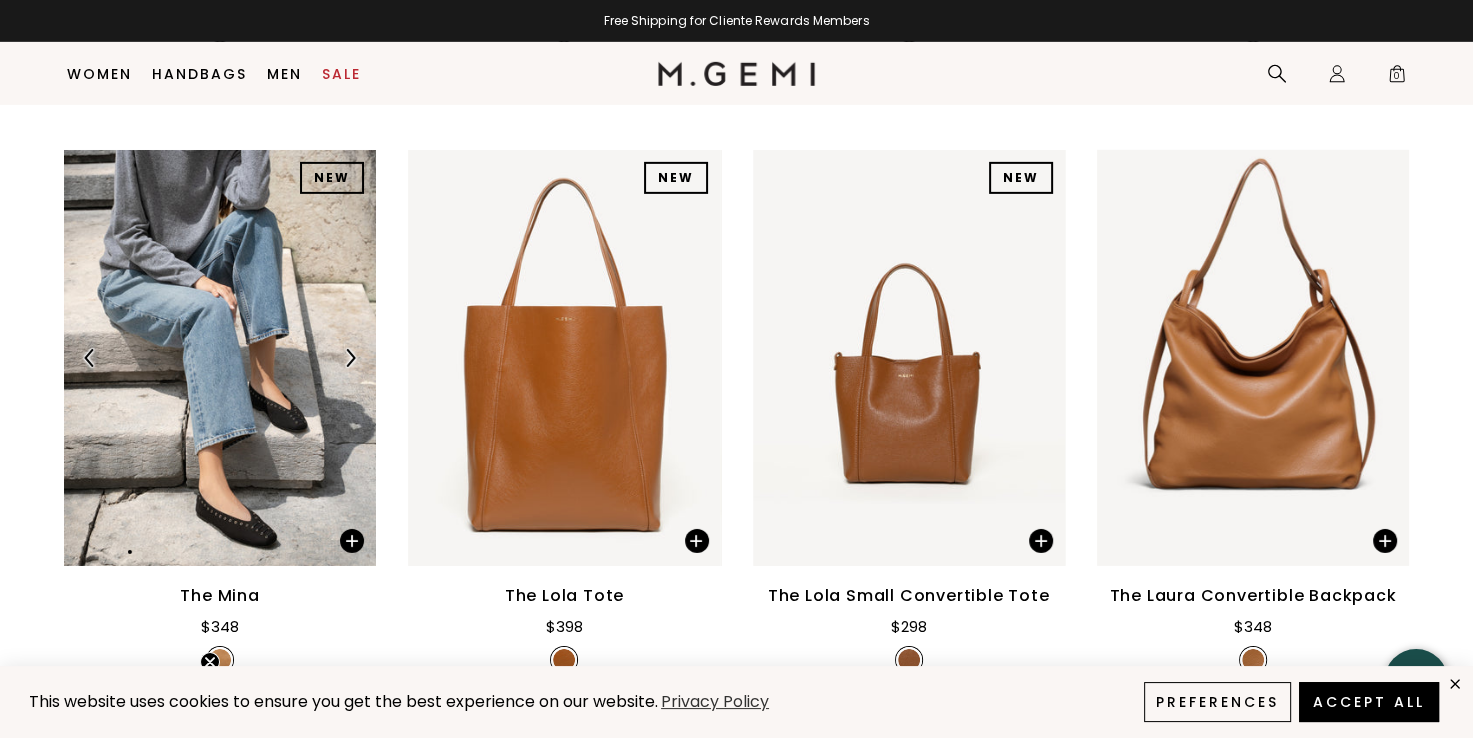 click at bounding box center (350, 358) 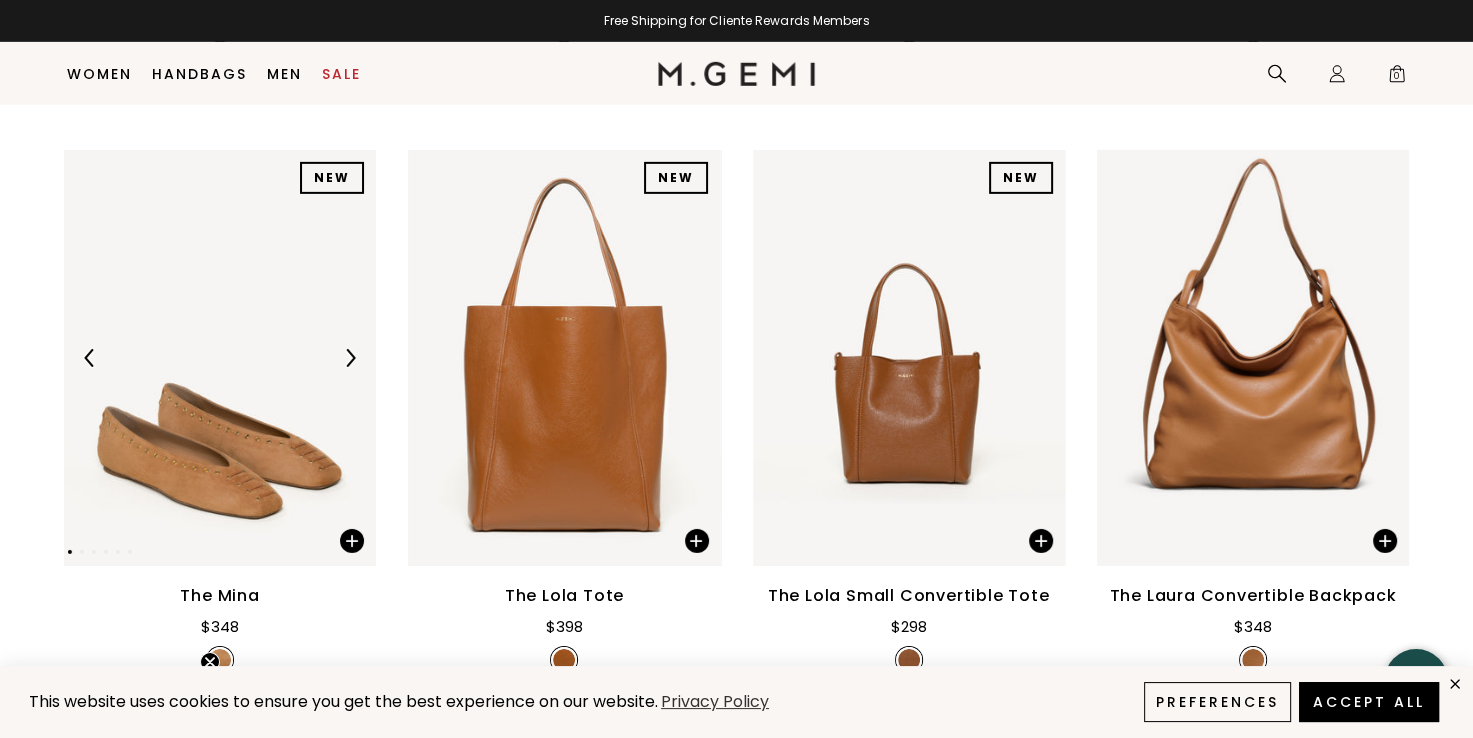 click at bounding box center [350, 358] 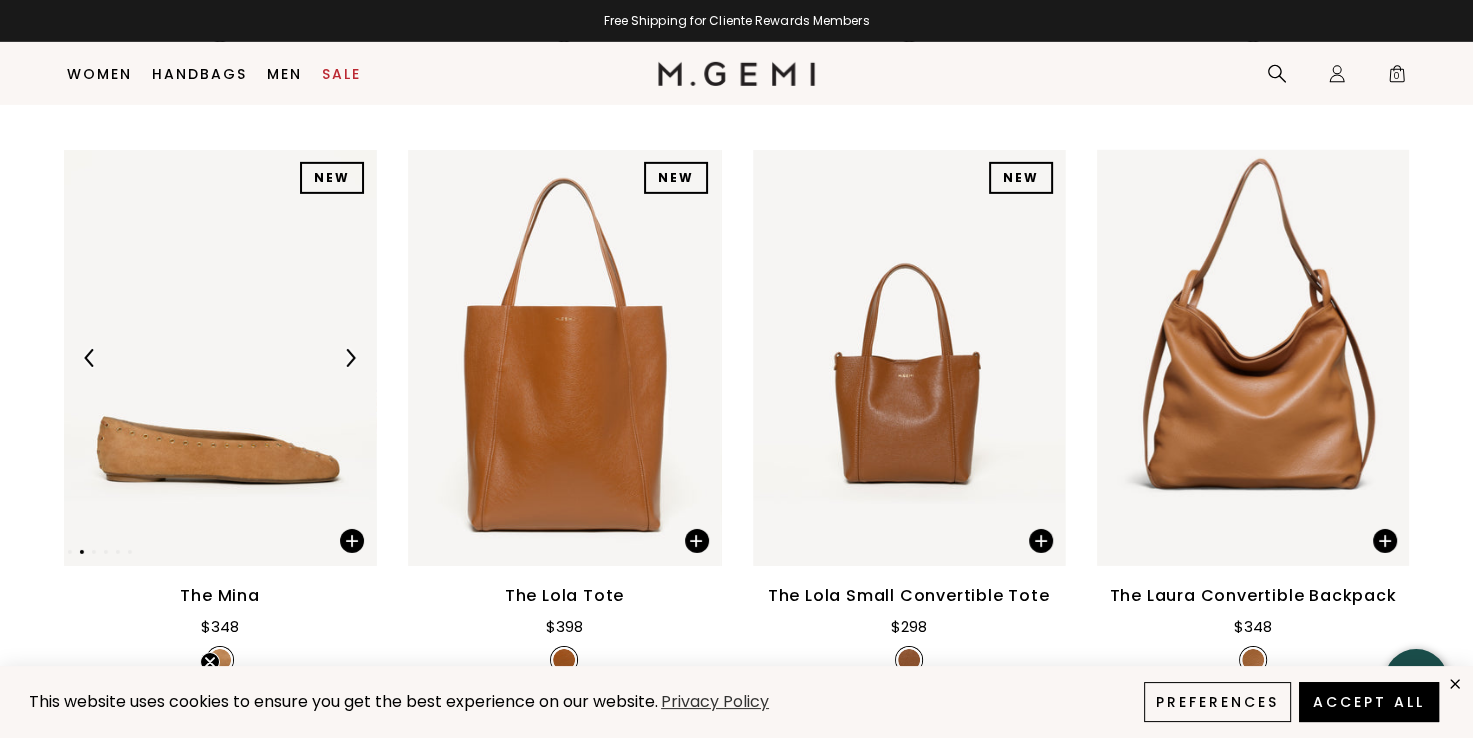 click at bounding box center [350, 358] 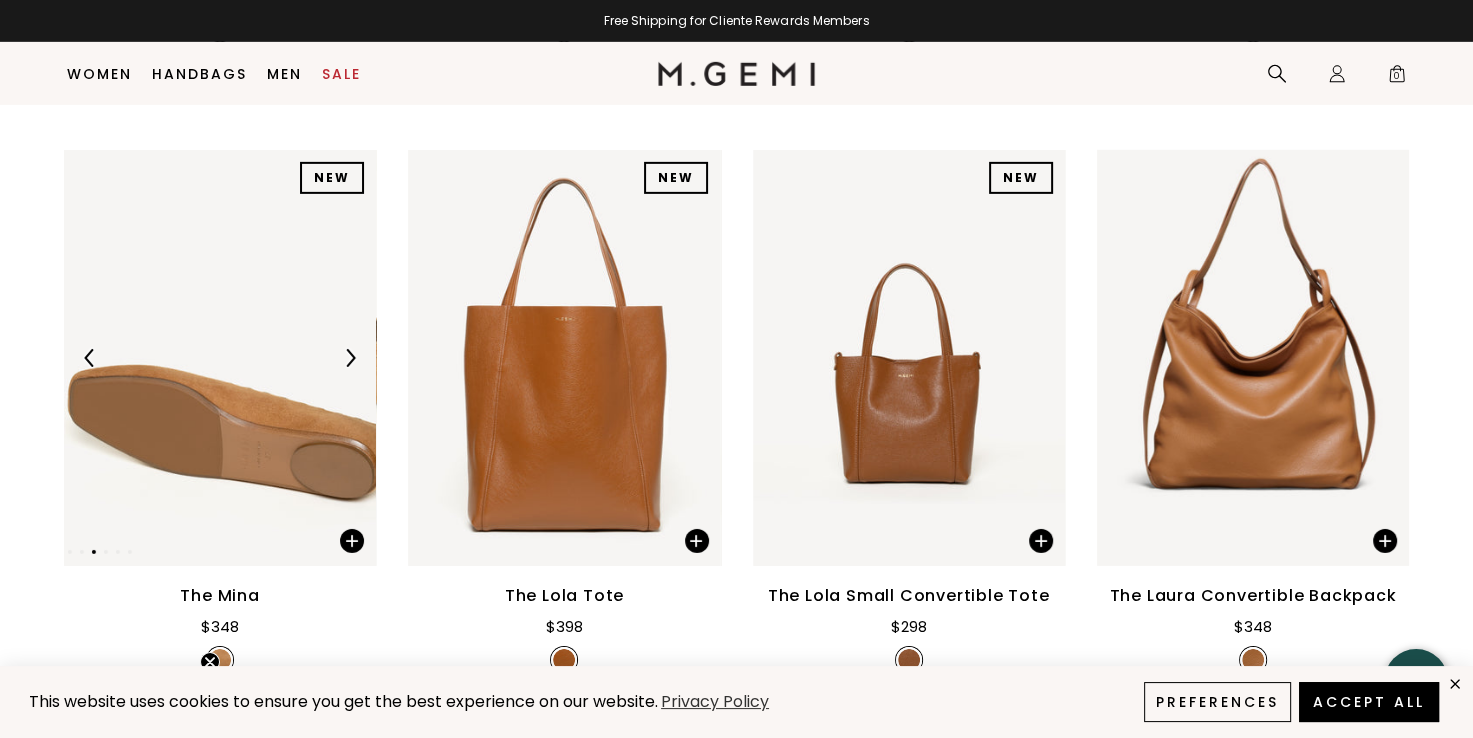 click at bounding box center [350, 358] 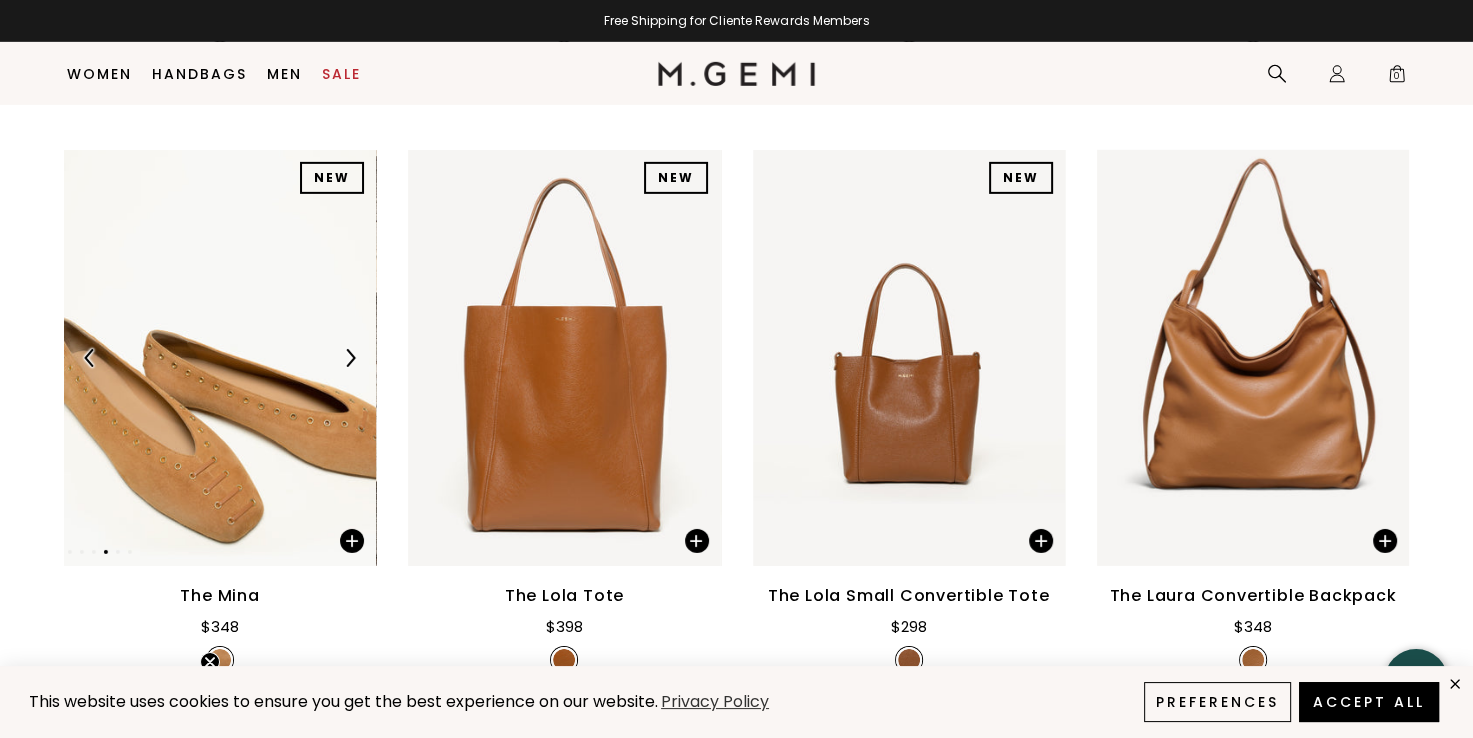click at bounding box center [350, 358] 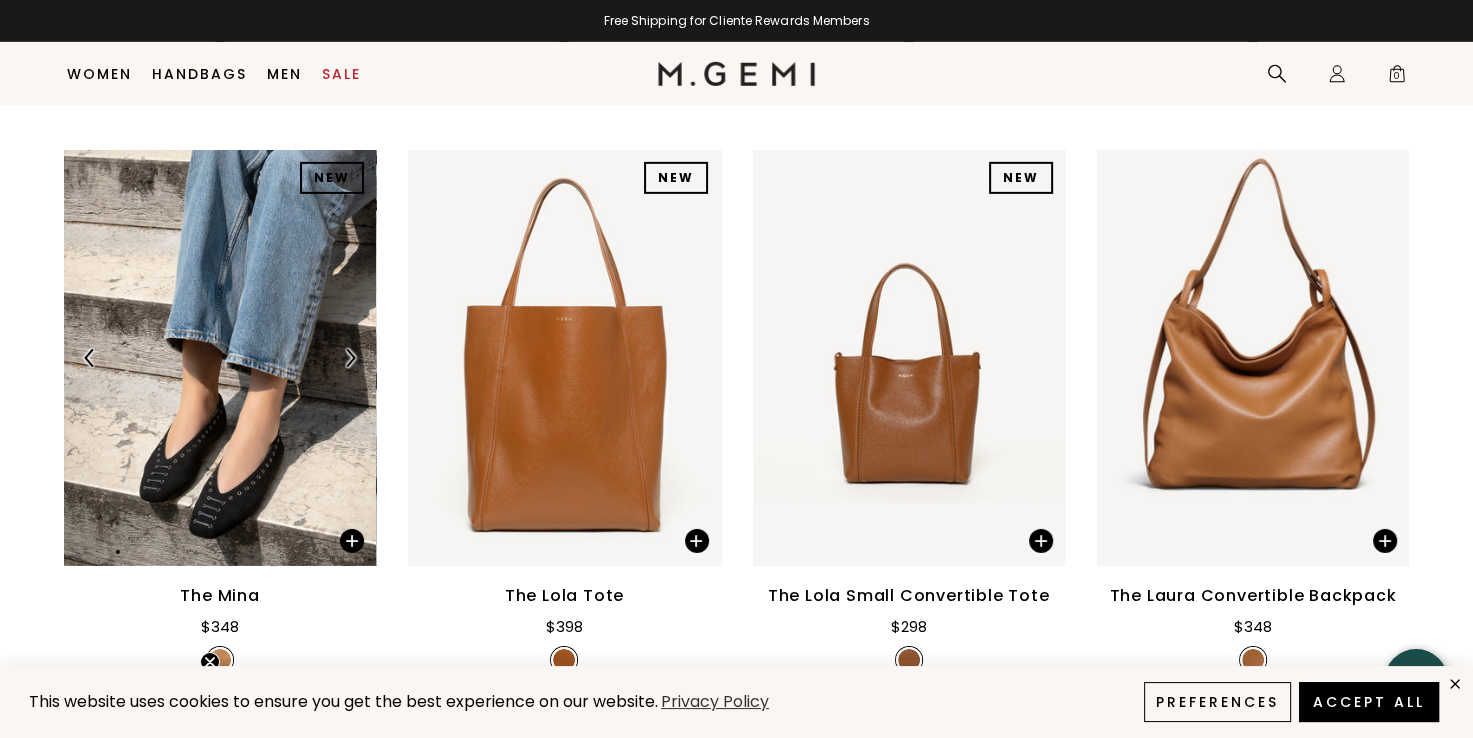 click at bounding box center (350, 358) 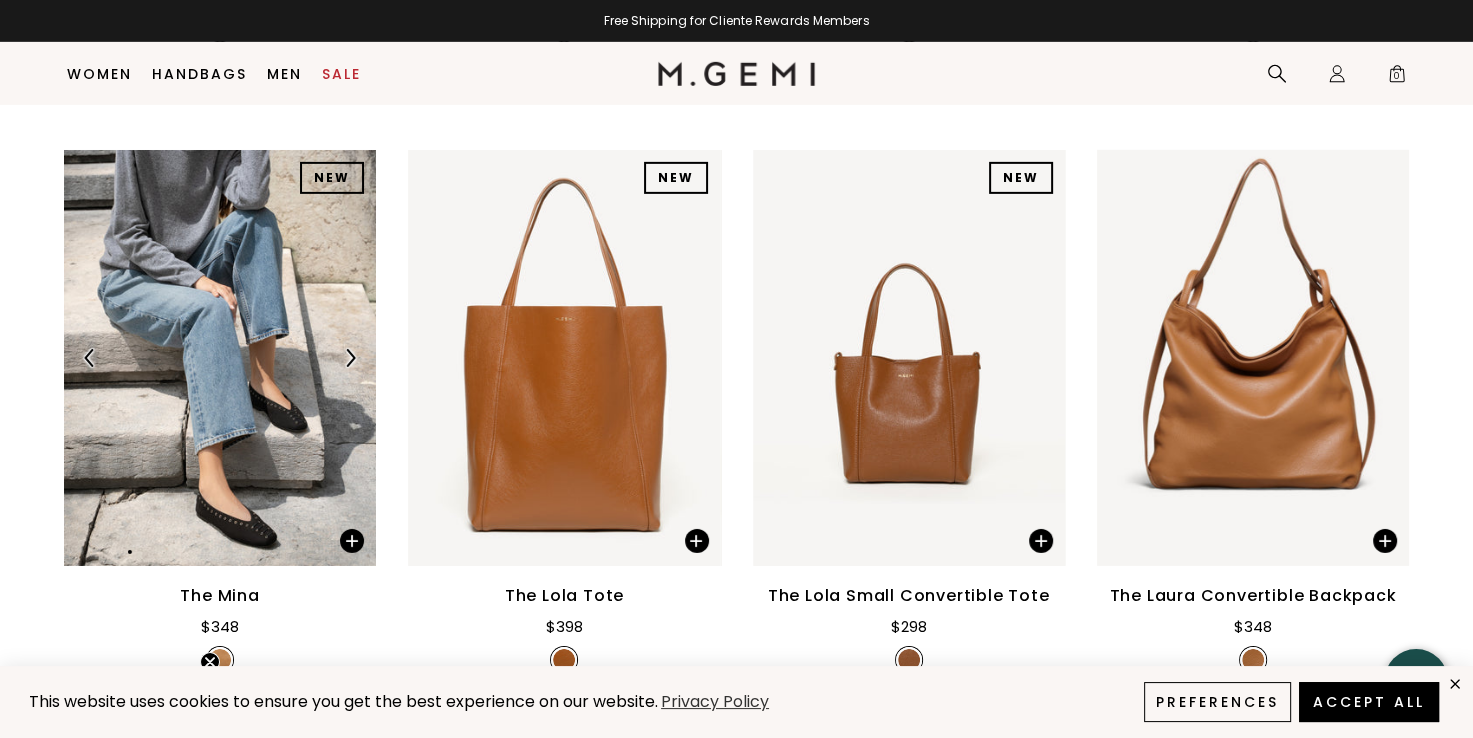 click at bounding box center (350, 358) 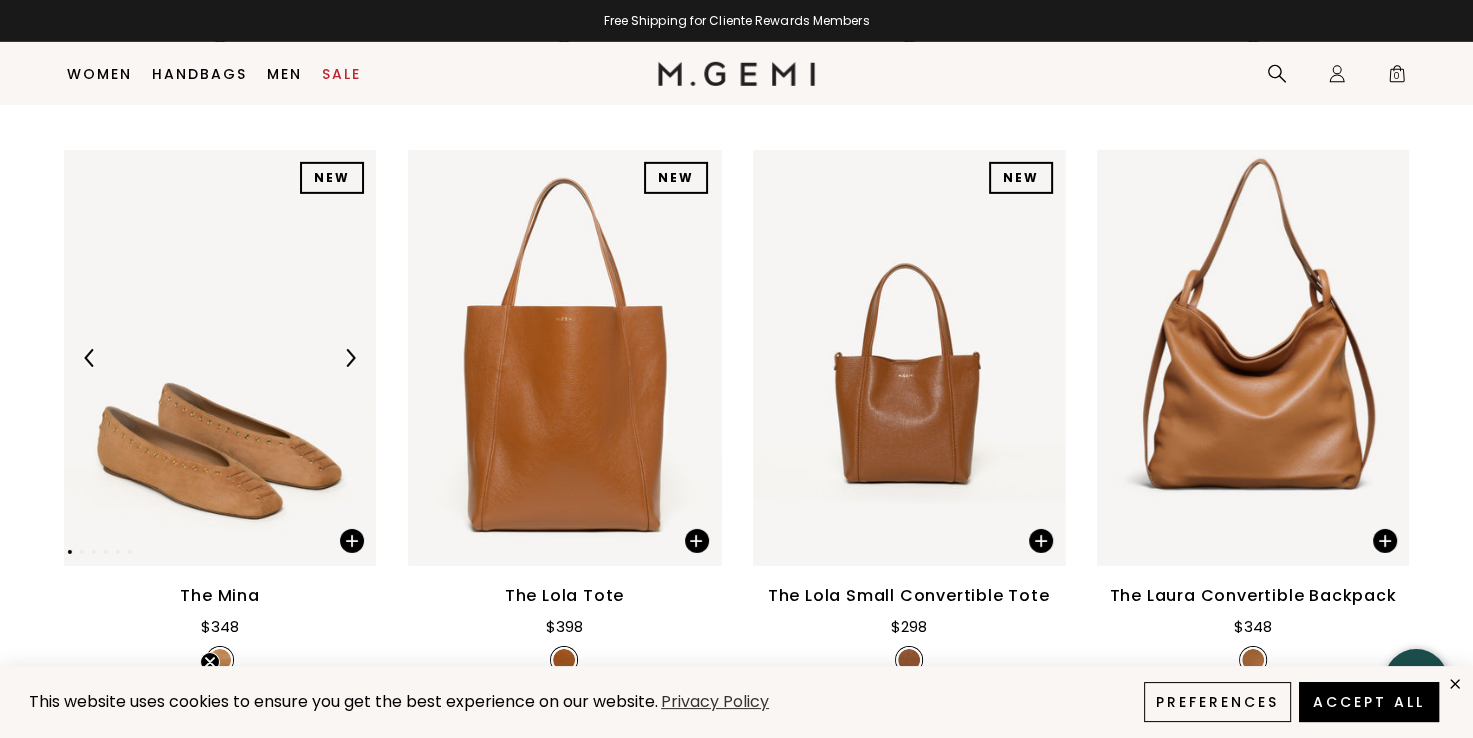 click at bounding box center (350, 358) 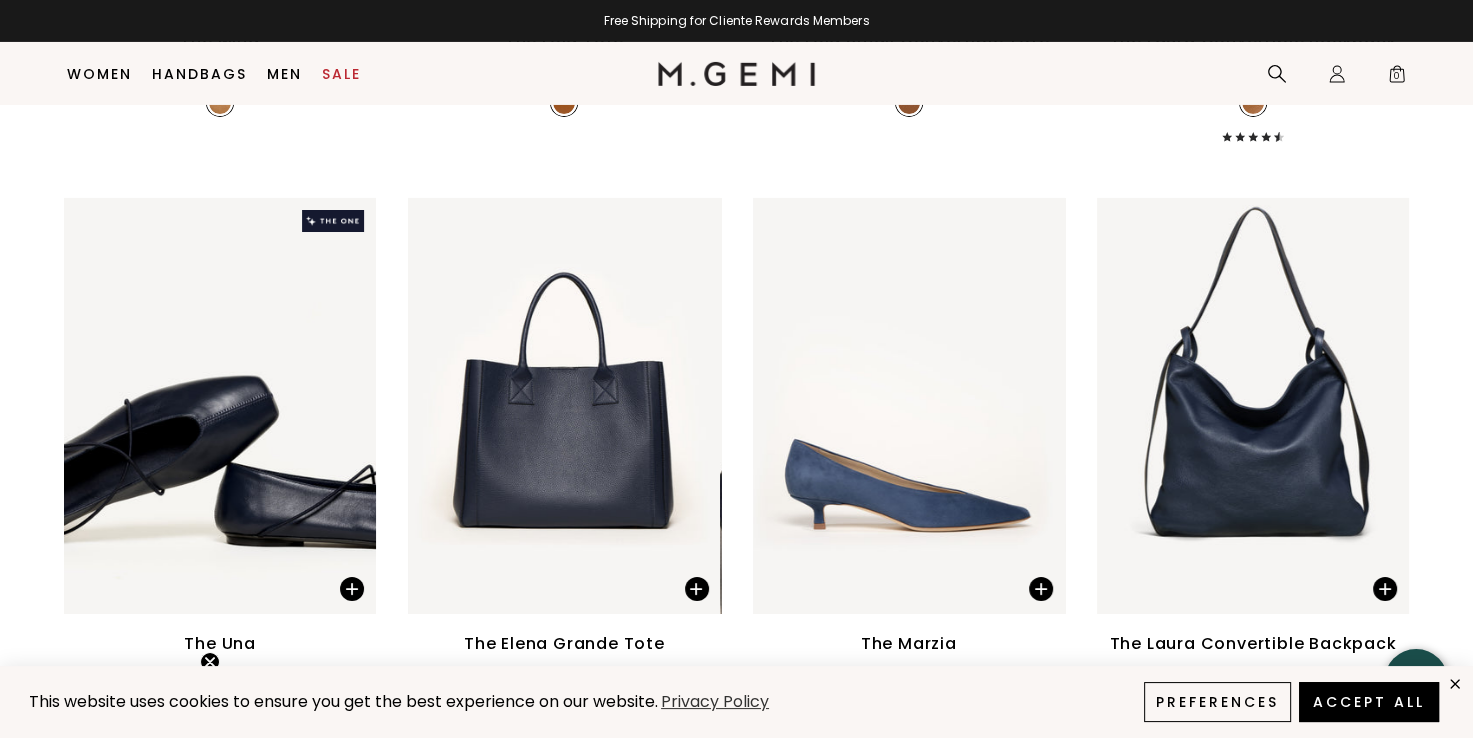 scroll, scrollTop: 6857, scrollLeft: 0, axis: vertical 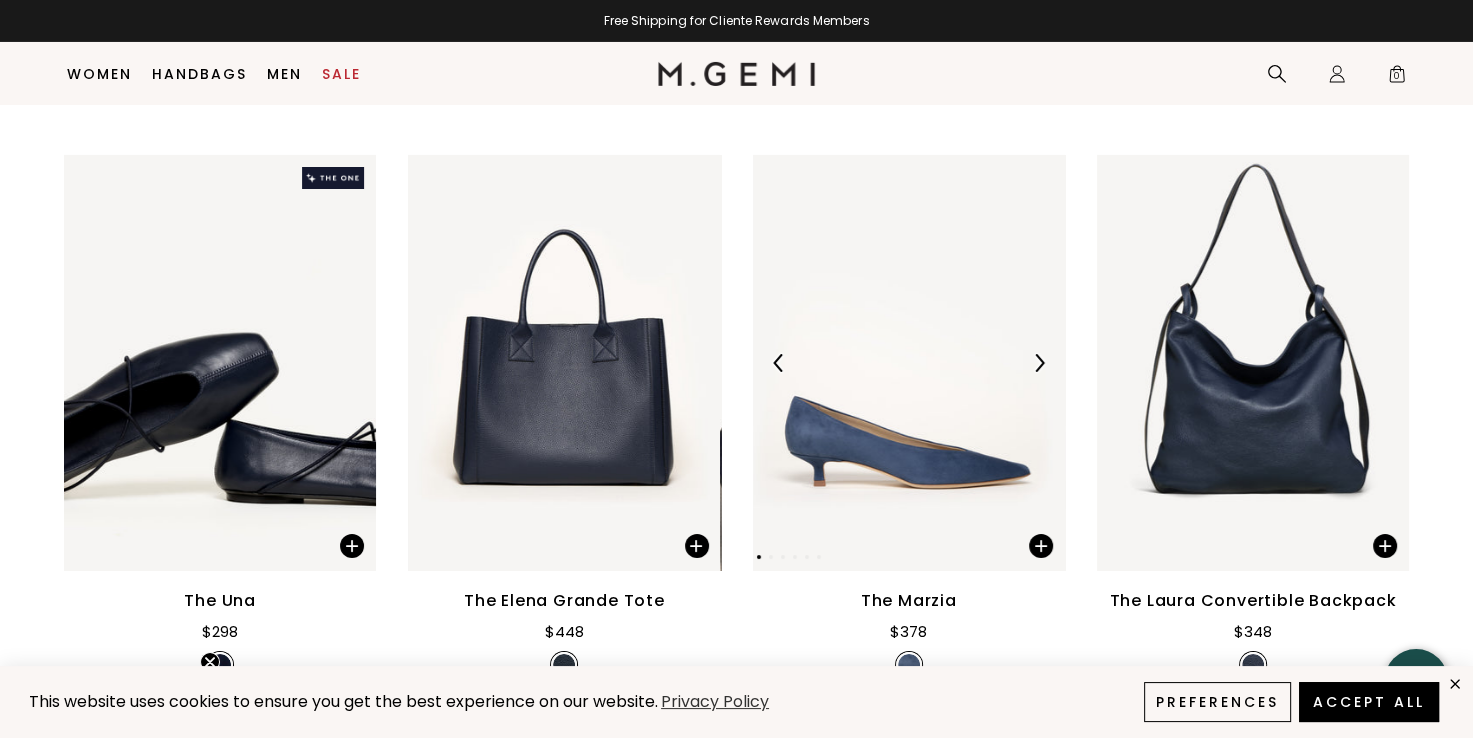 click at bounding box center (1039, 363) 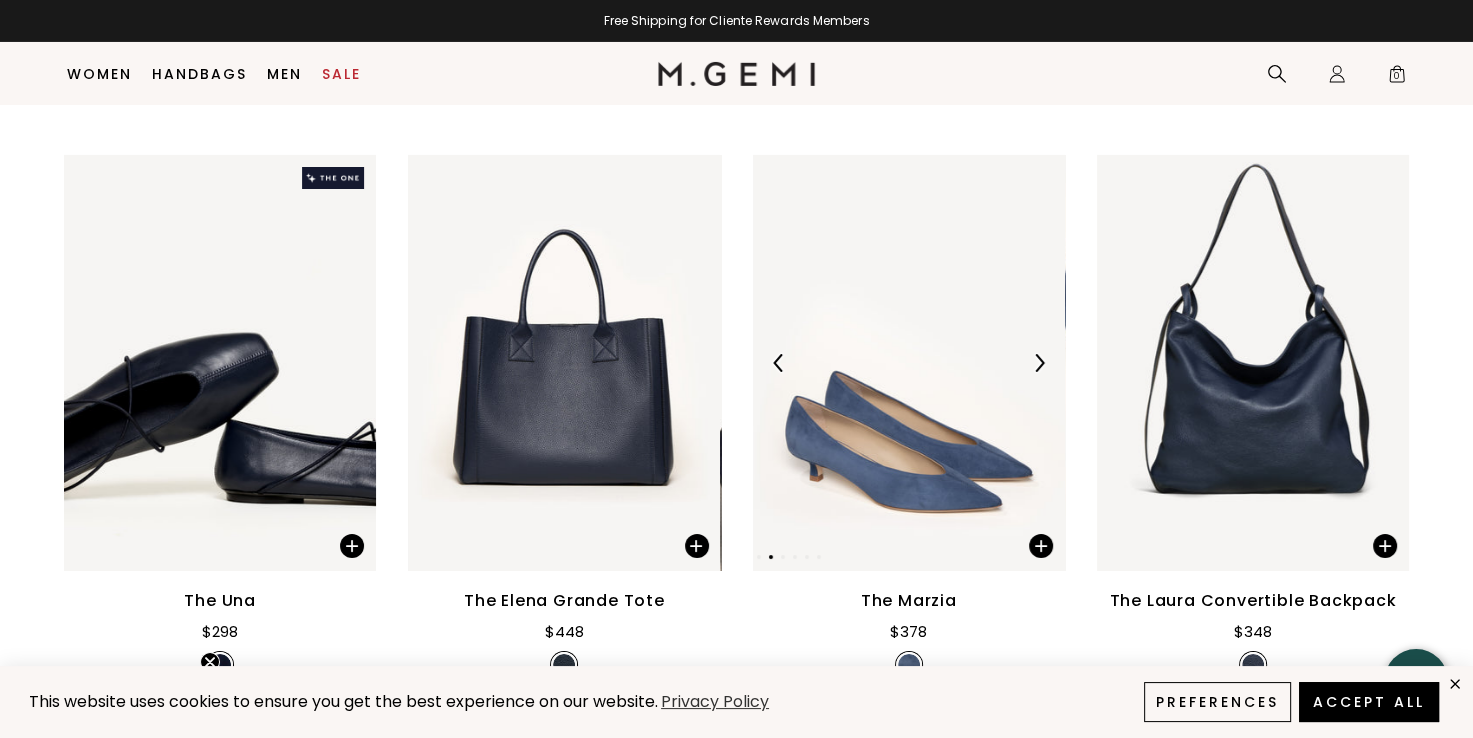click at bounding box center (1039, 363) 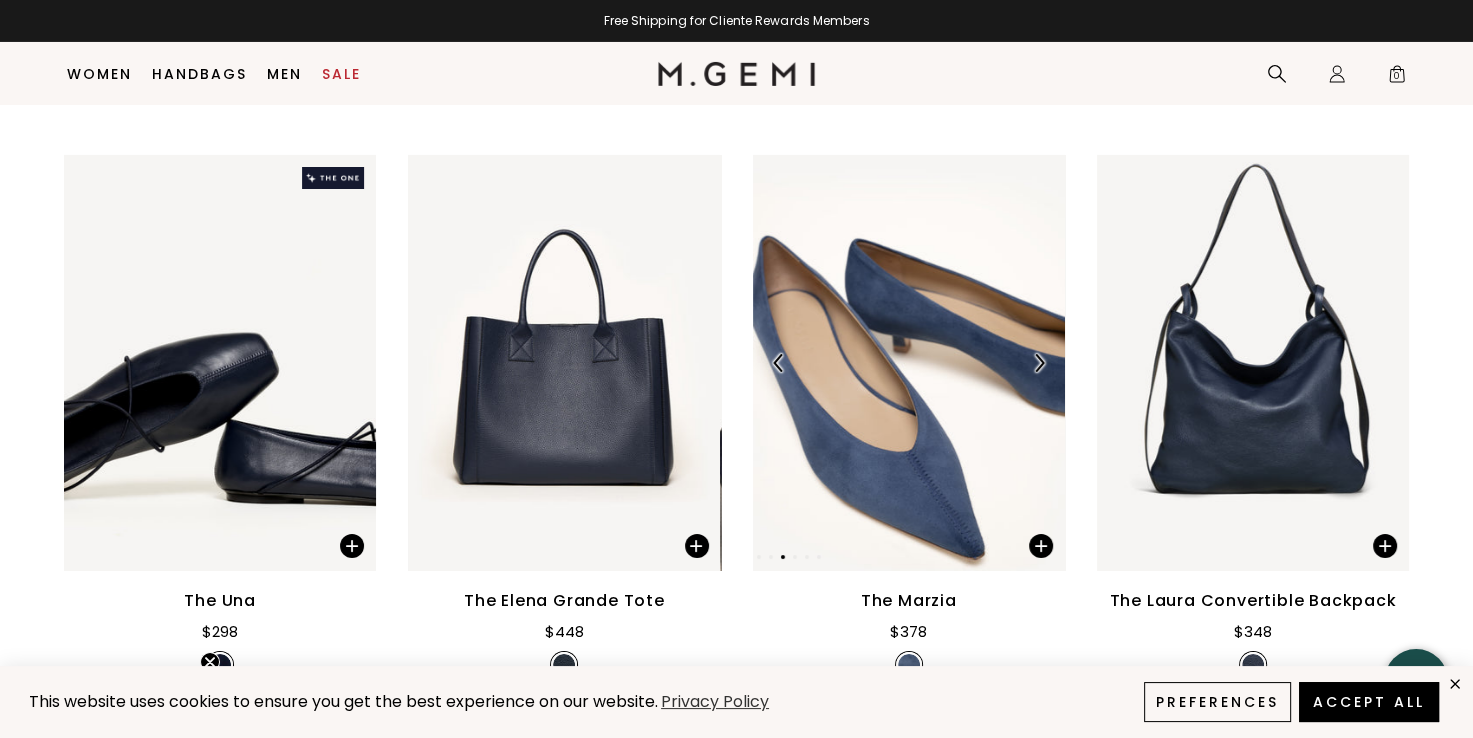 click at bounding box center (1039, 363) 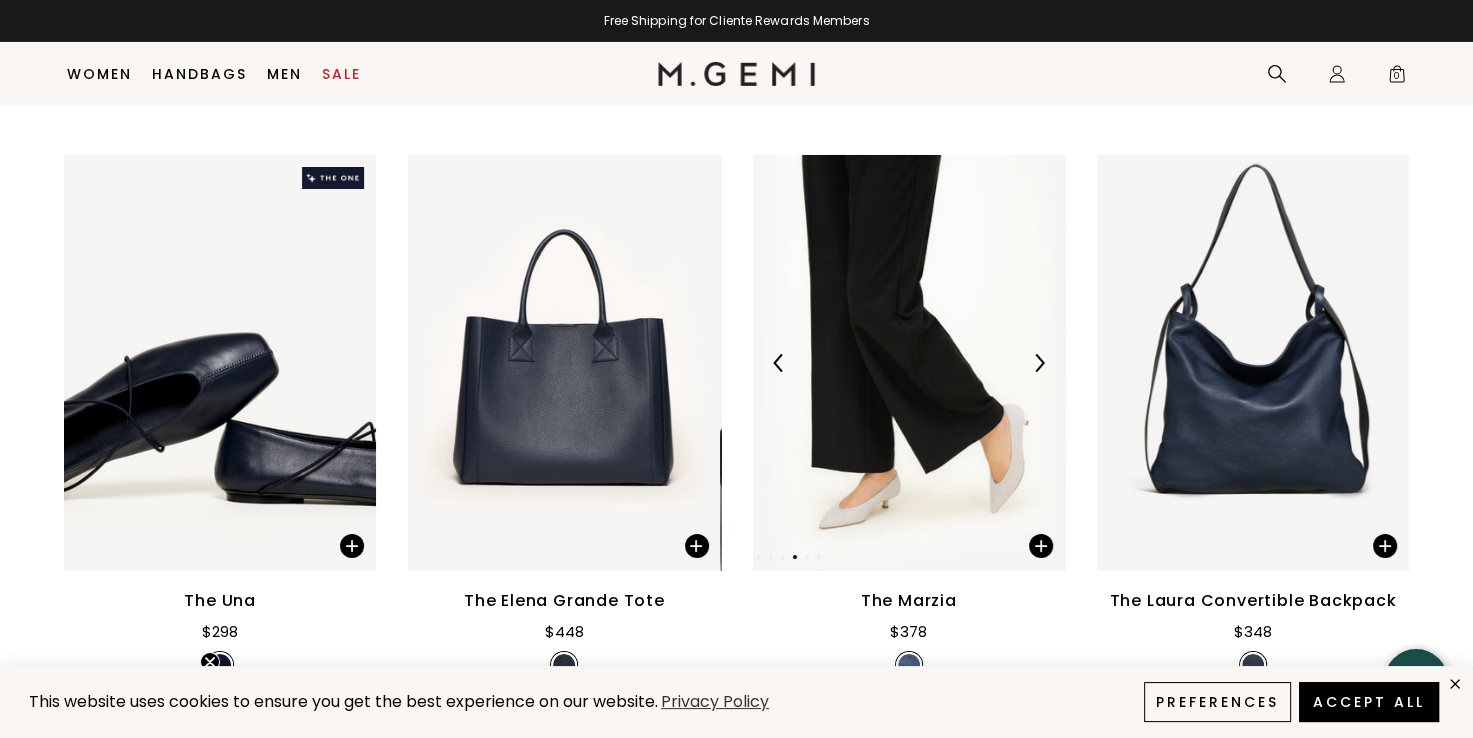 click at bounding box center (1039, 363) 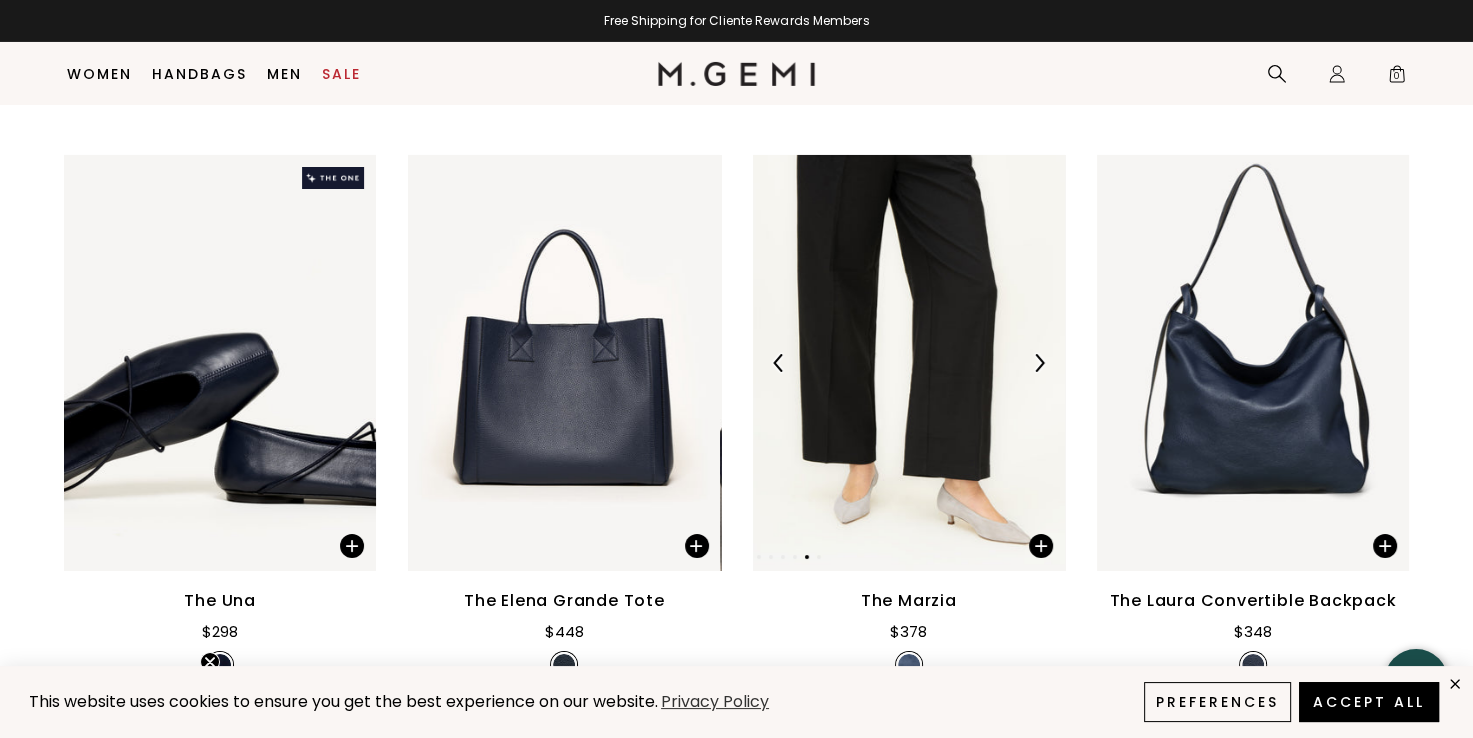 click at bounding box center [1039, 363] 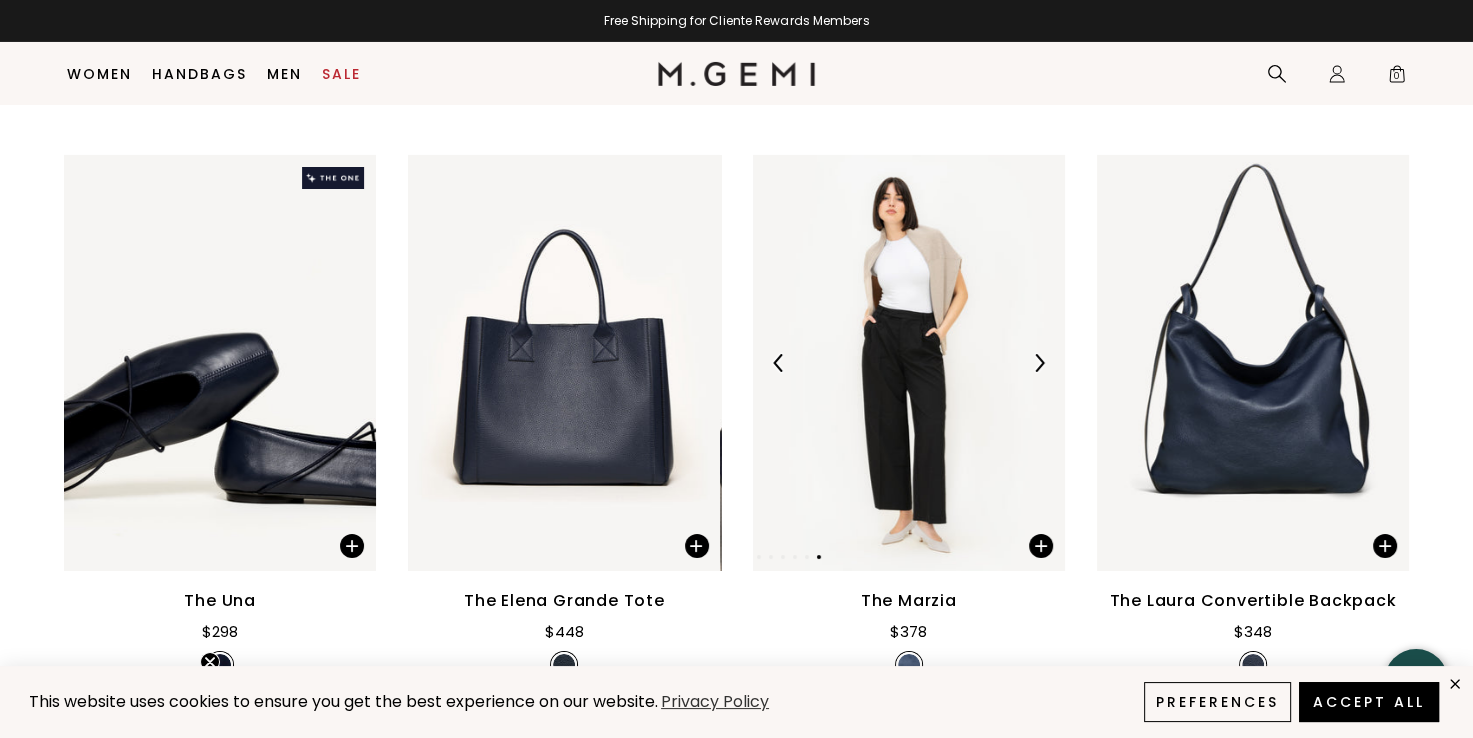 click at bounding box center (1039, 363) 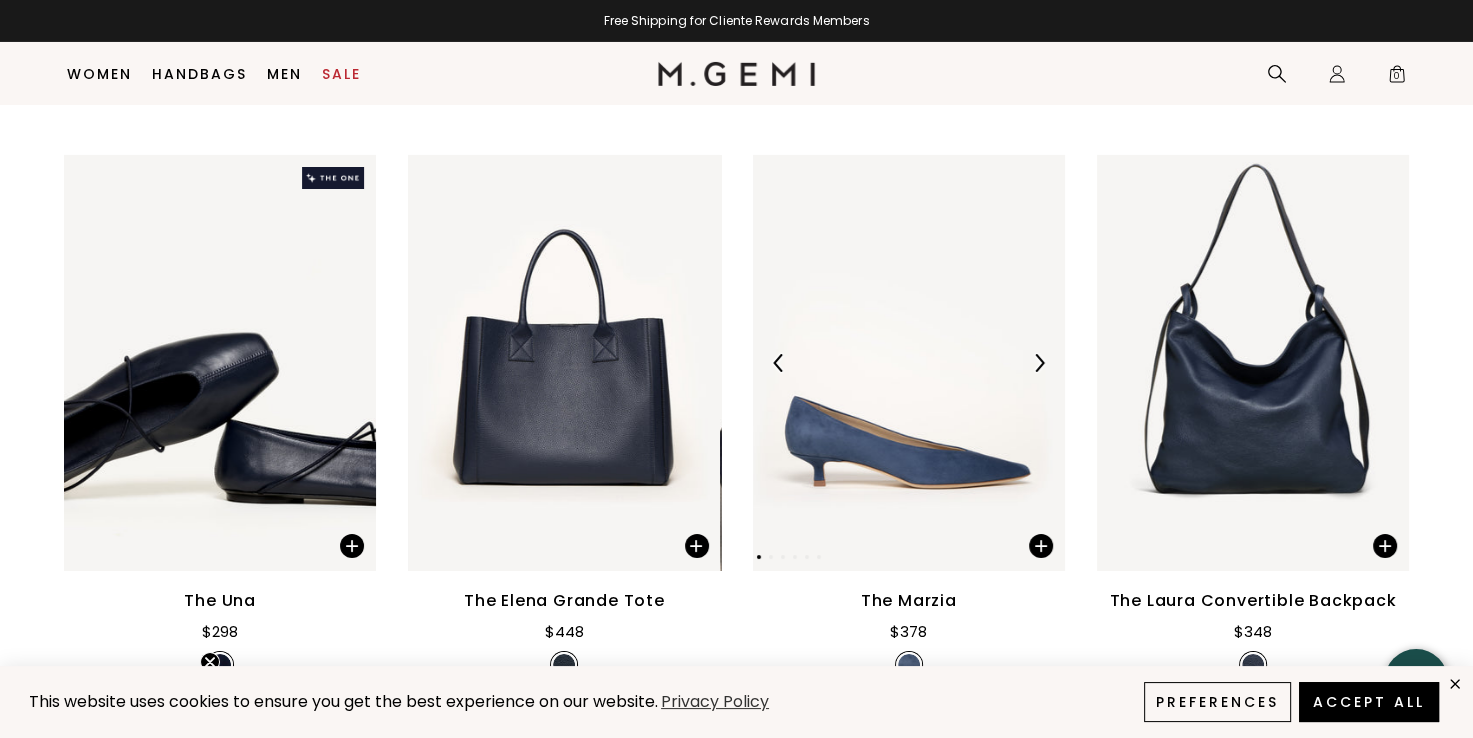 click at bounding box center (1039, 363) 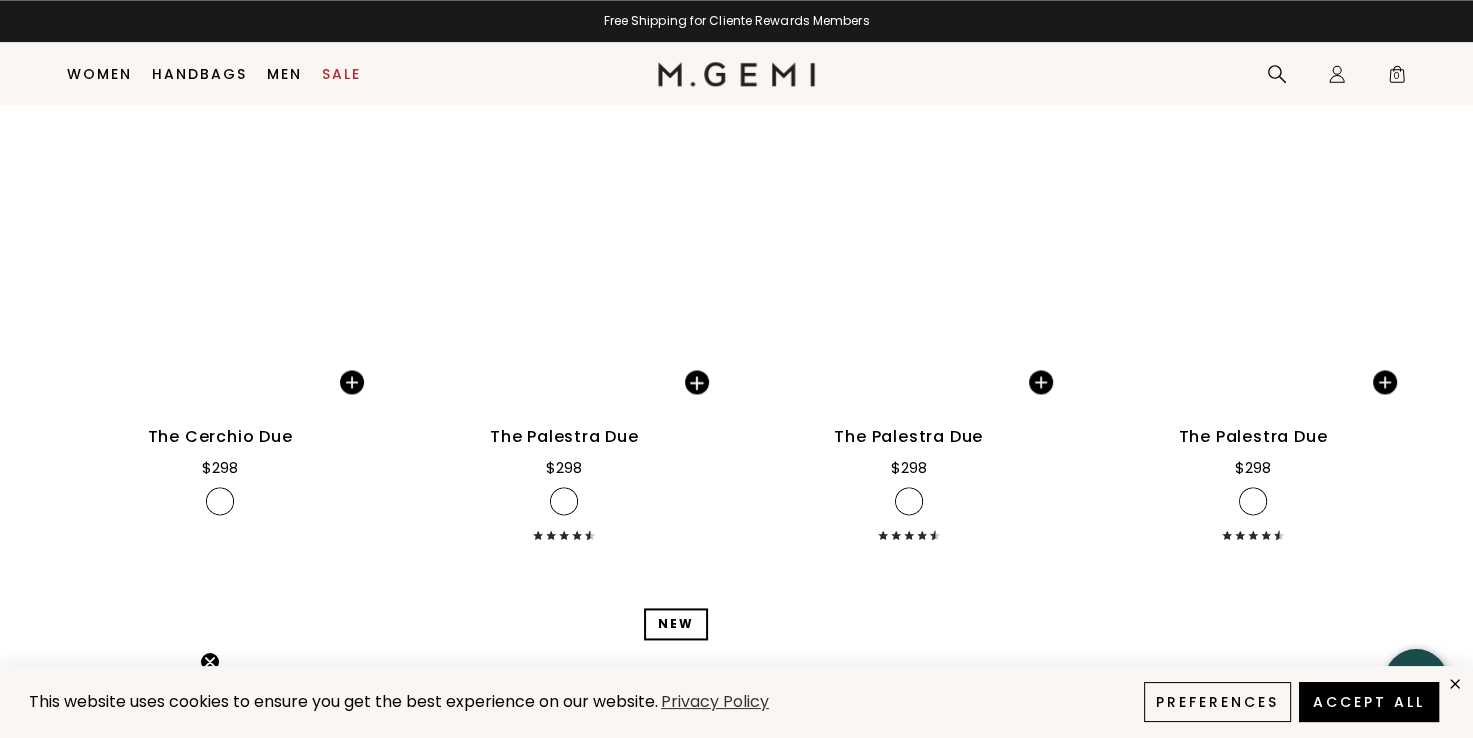 scroll, scrollTop: 24657, scrollLeft: 0, axis: vertical 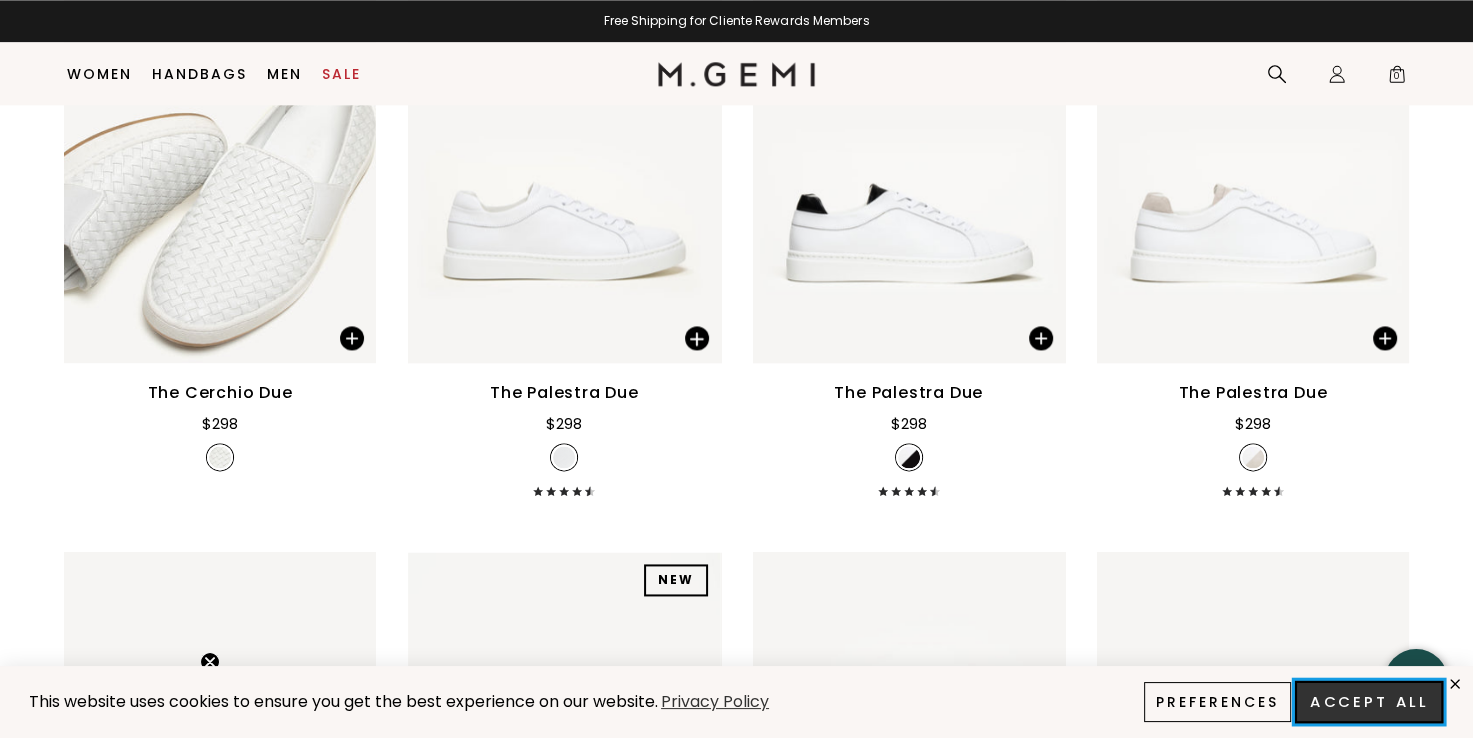 click on "Accept All" at bounding box center (1369, 702) 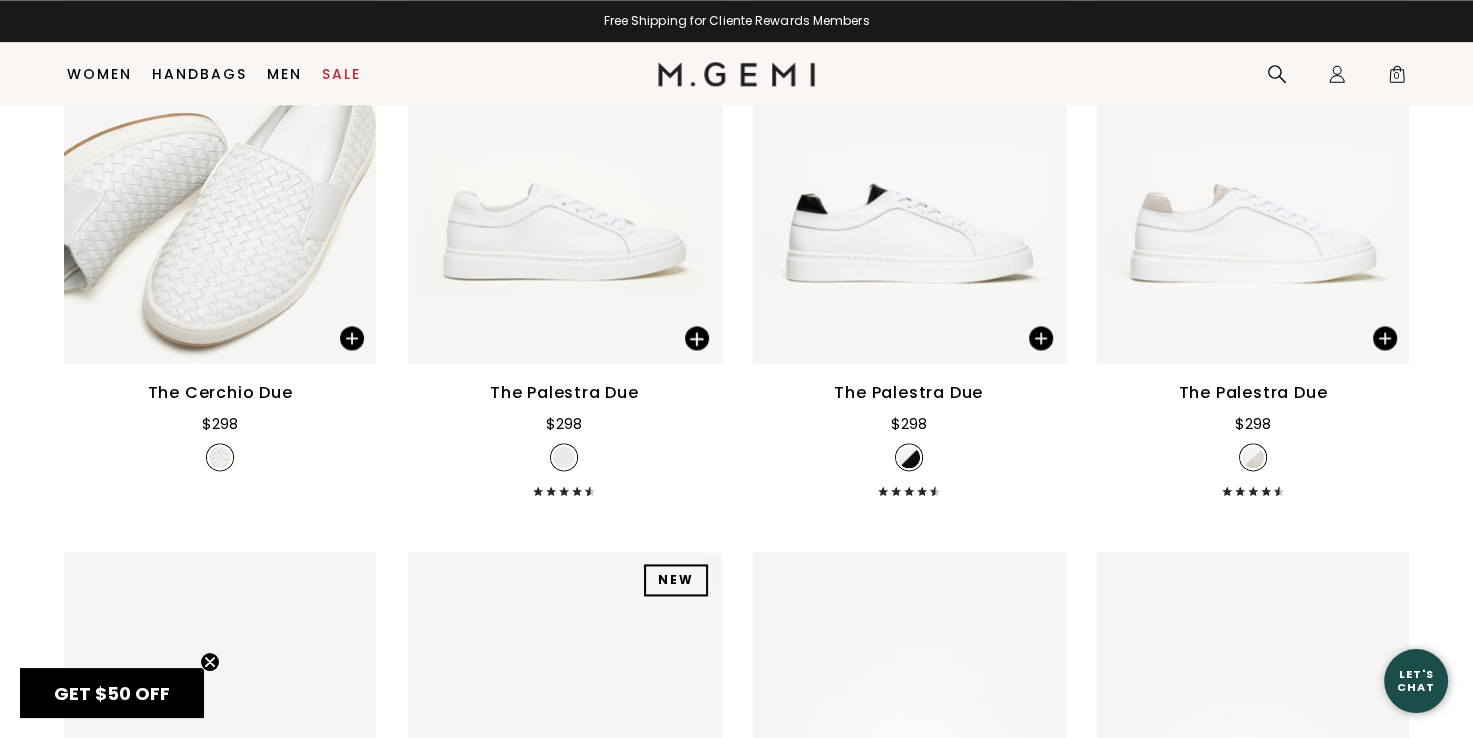 scroll, scrollTop: 0, scrollLeft: 0, axis: both 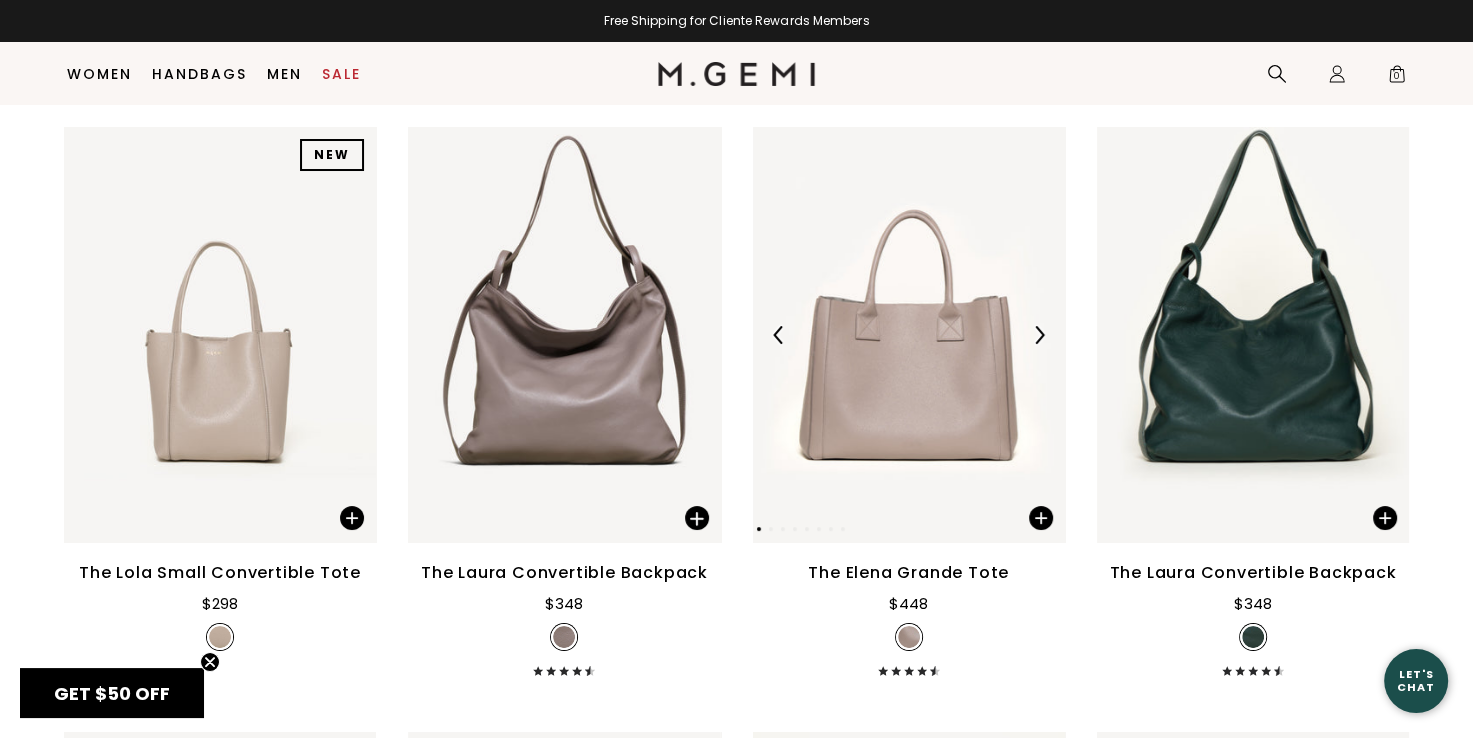 click at bounding box center [909, 335] 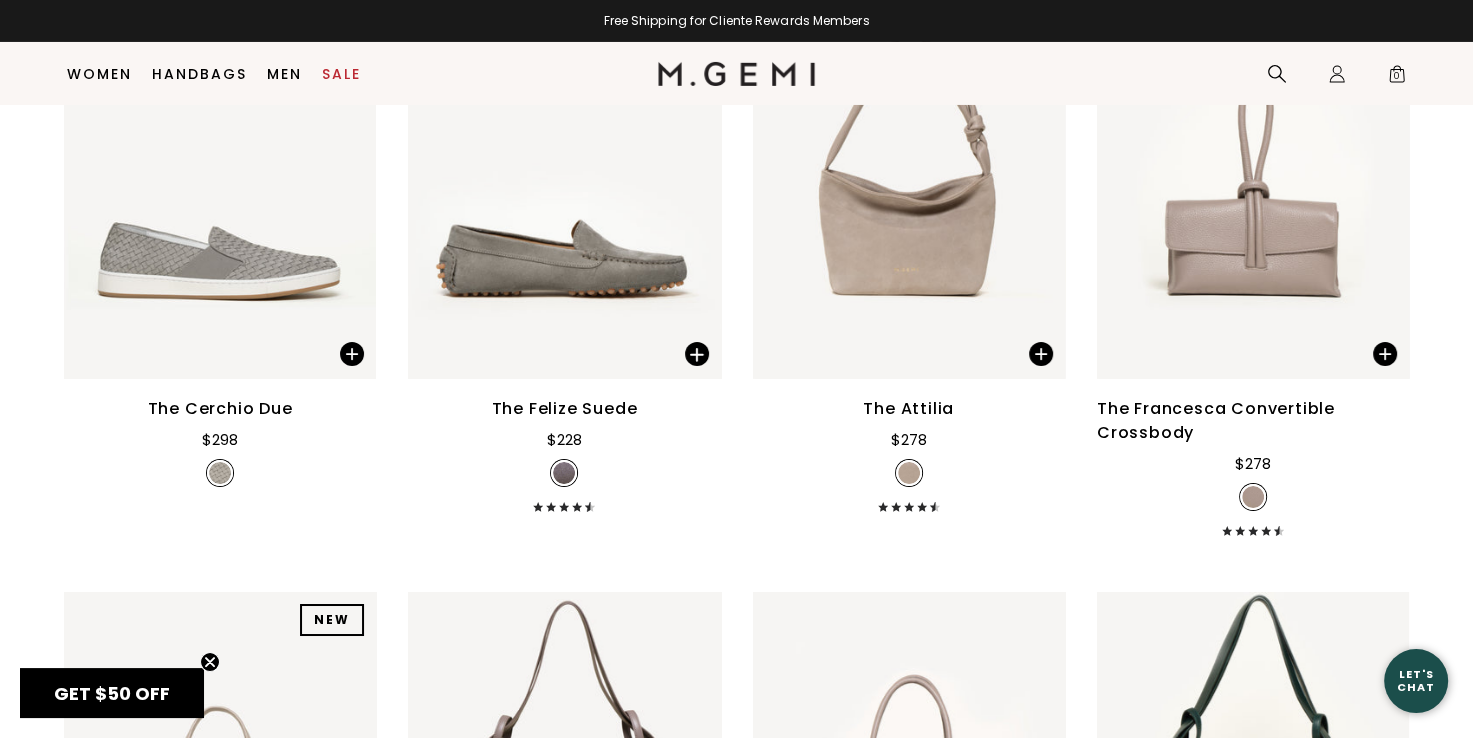 scroll, scrollTop: 21557, scrollLeft: 0, axis: vertical 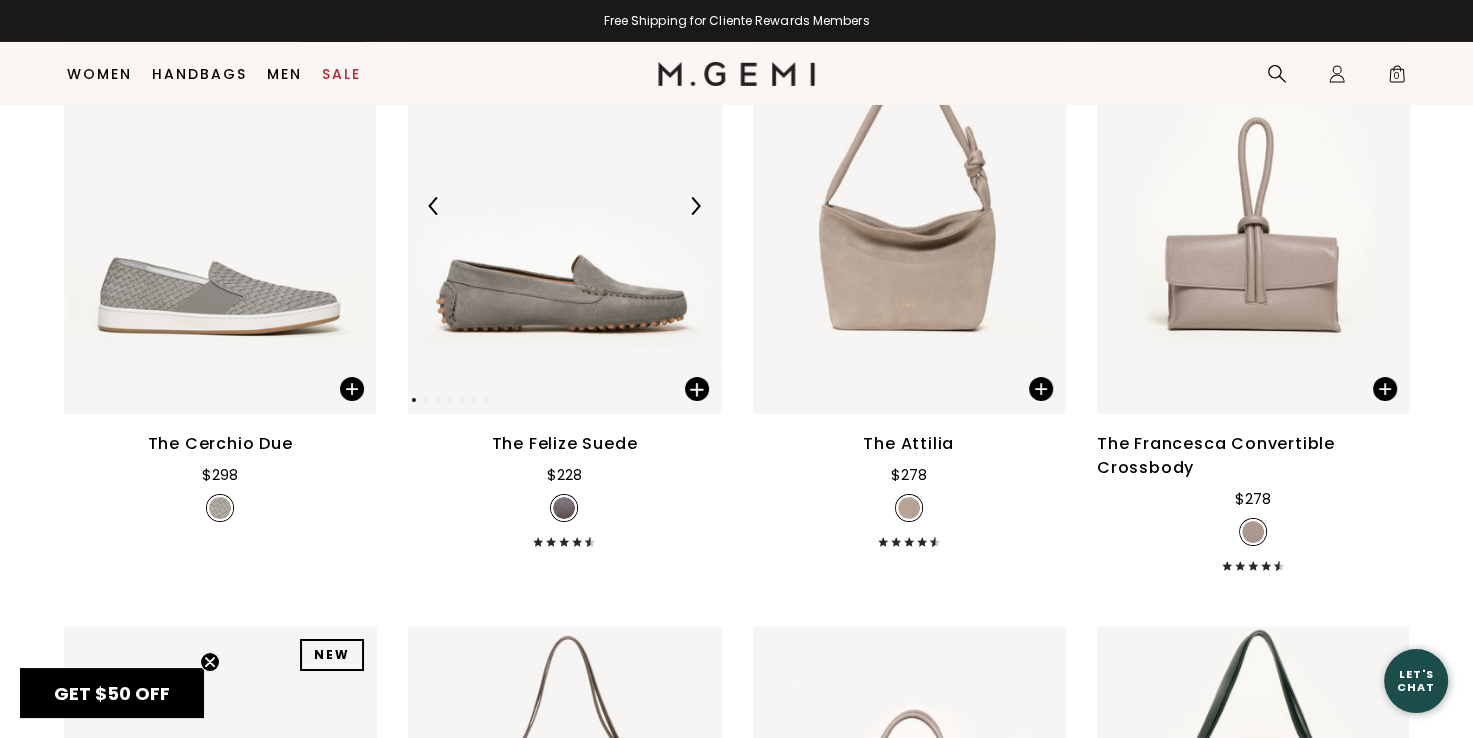 click at bounding box center [564, 206] 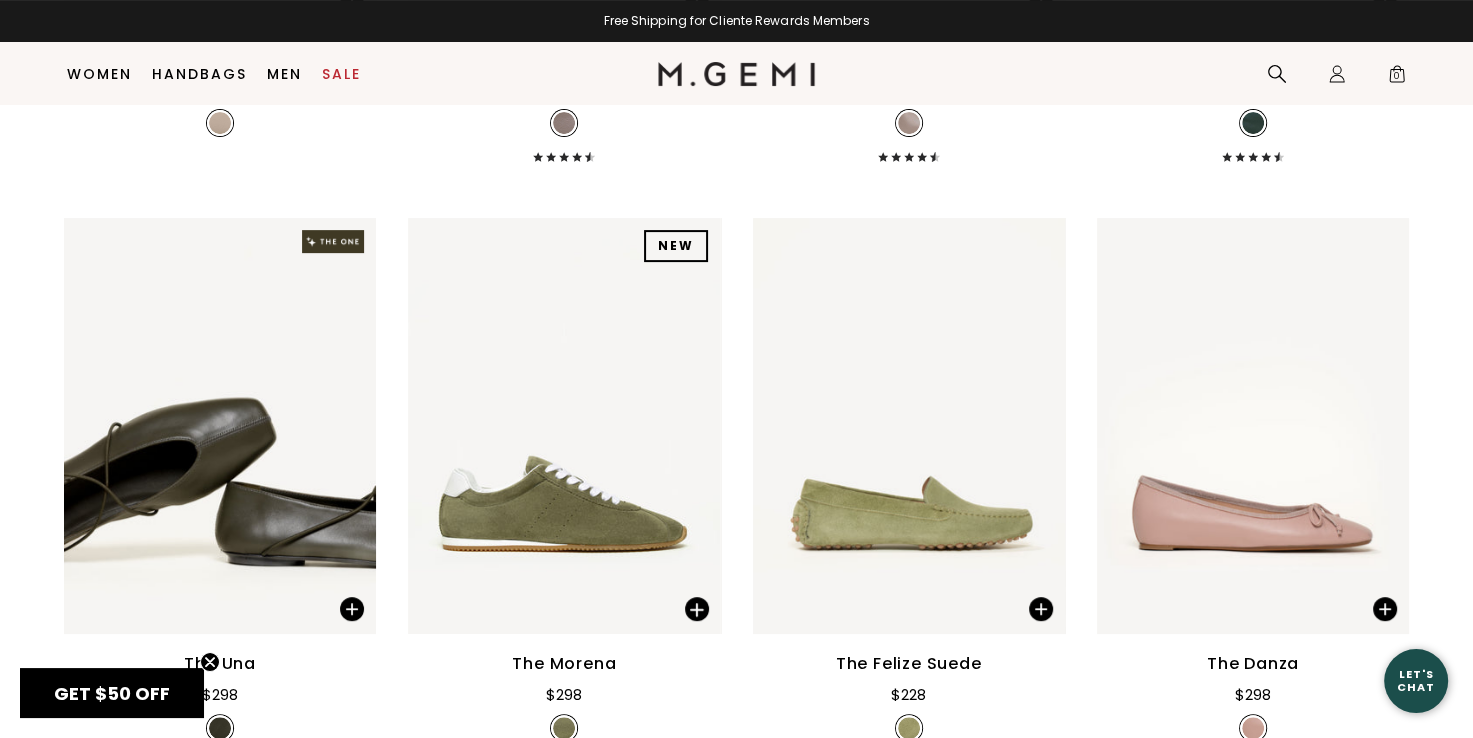 scroll, scrollTop: 22657, scrollLeft: 0, axis: vertical 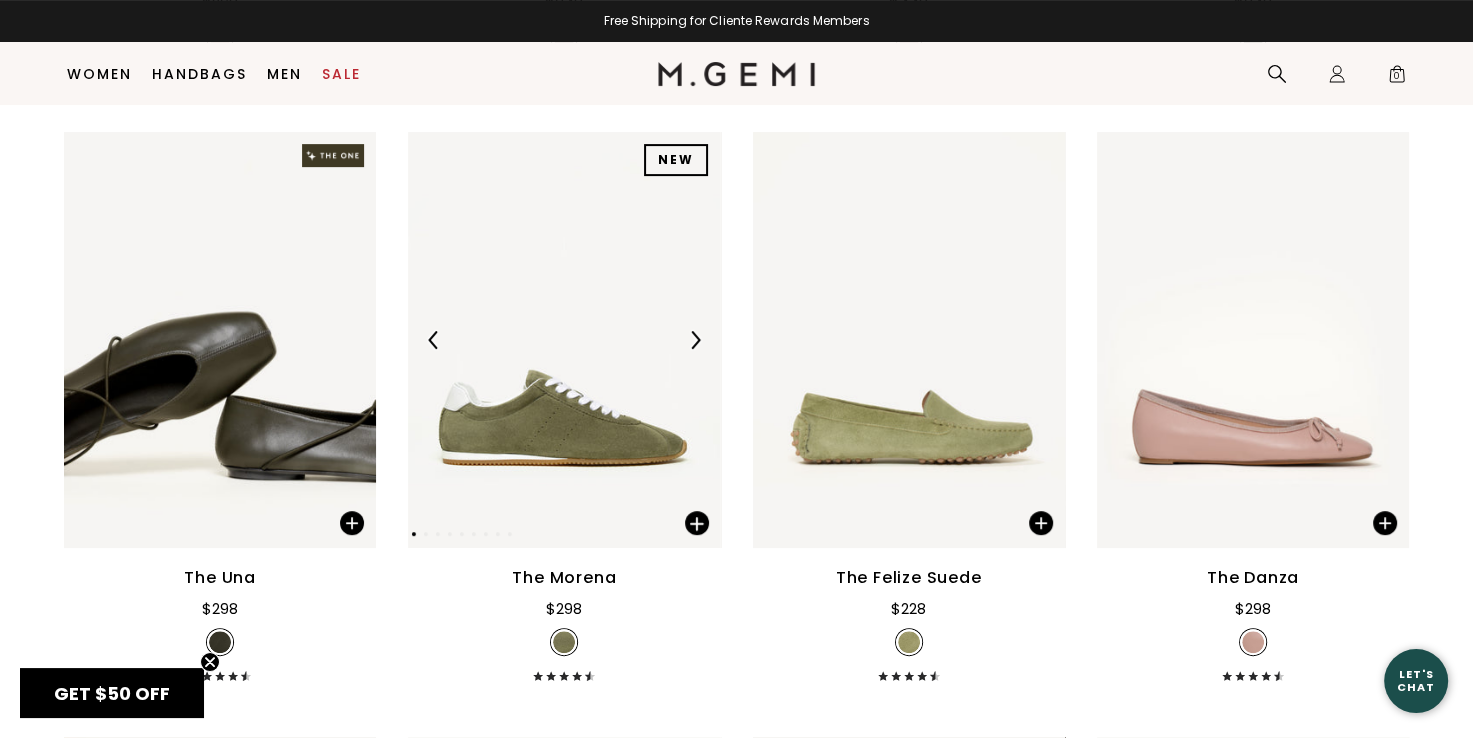 click at bounding box center (564, 340) 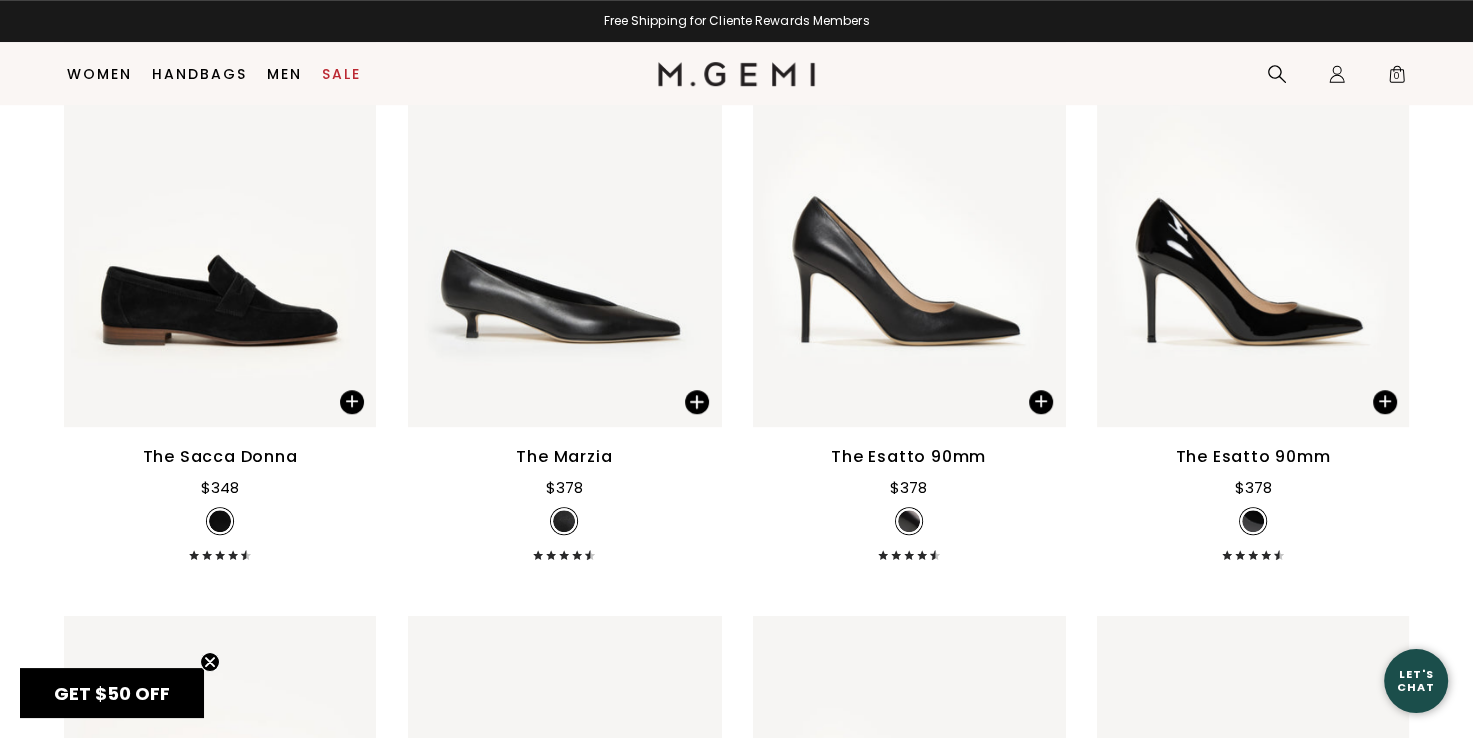 scroll, scrollTop: 16057, scrollLeft: 0, axis: vertical 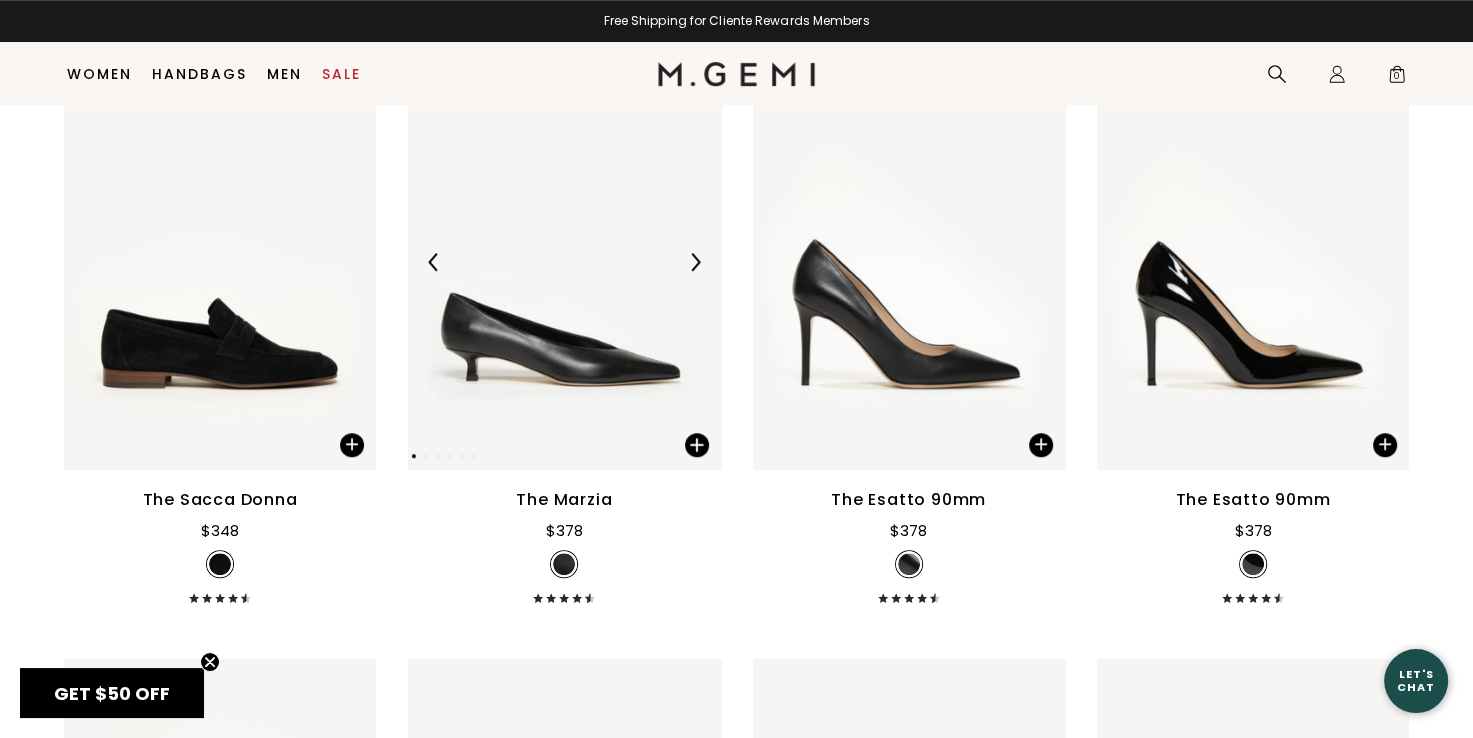 click at bounding box center [564, 262] 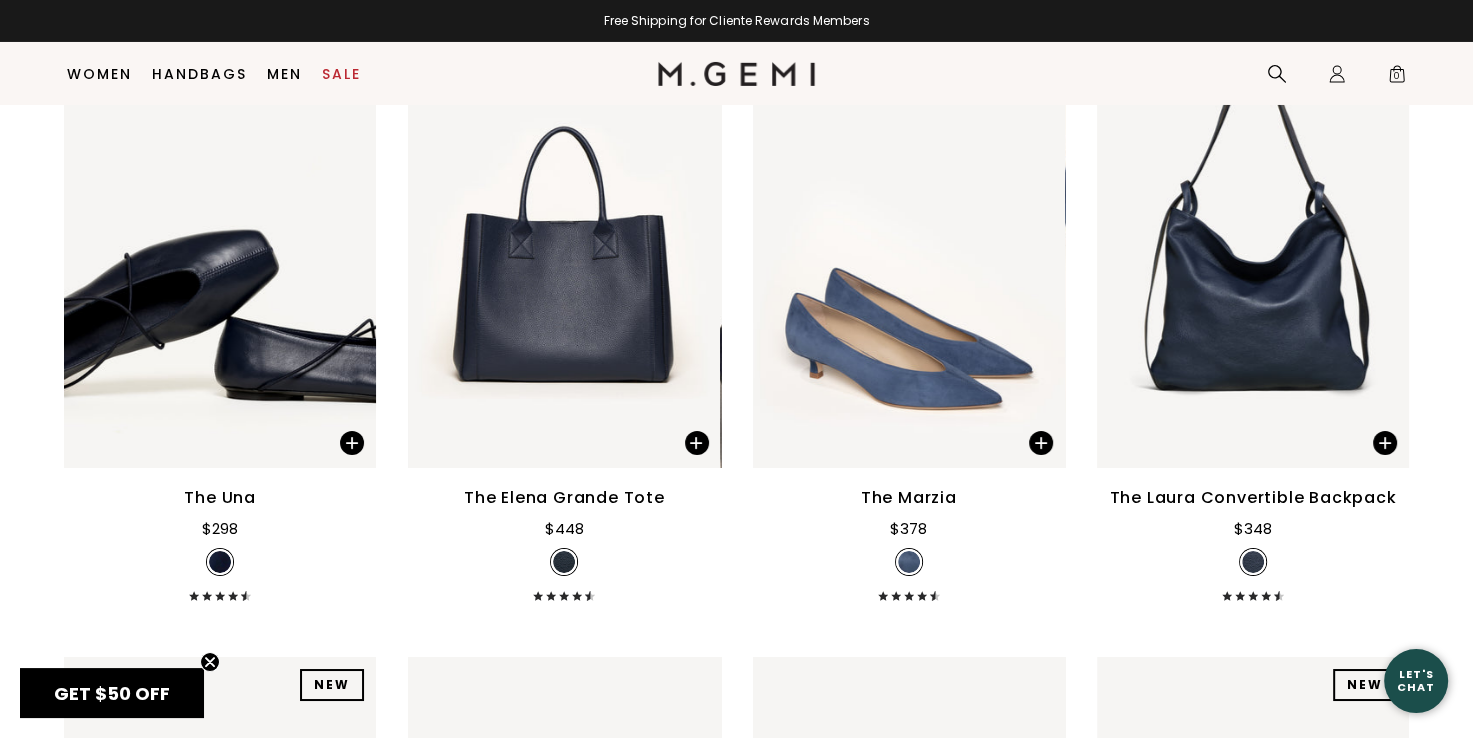 scroll, scrollTop: 6957, scrollLeft: 0, axis: vertical 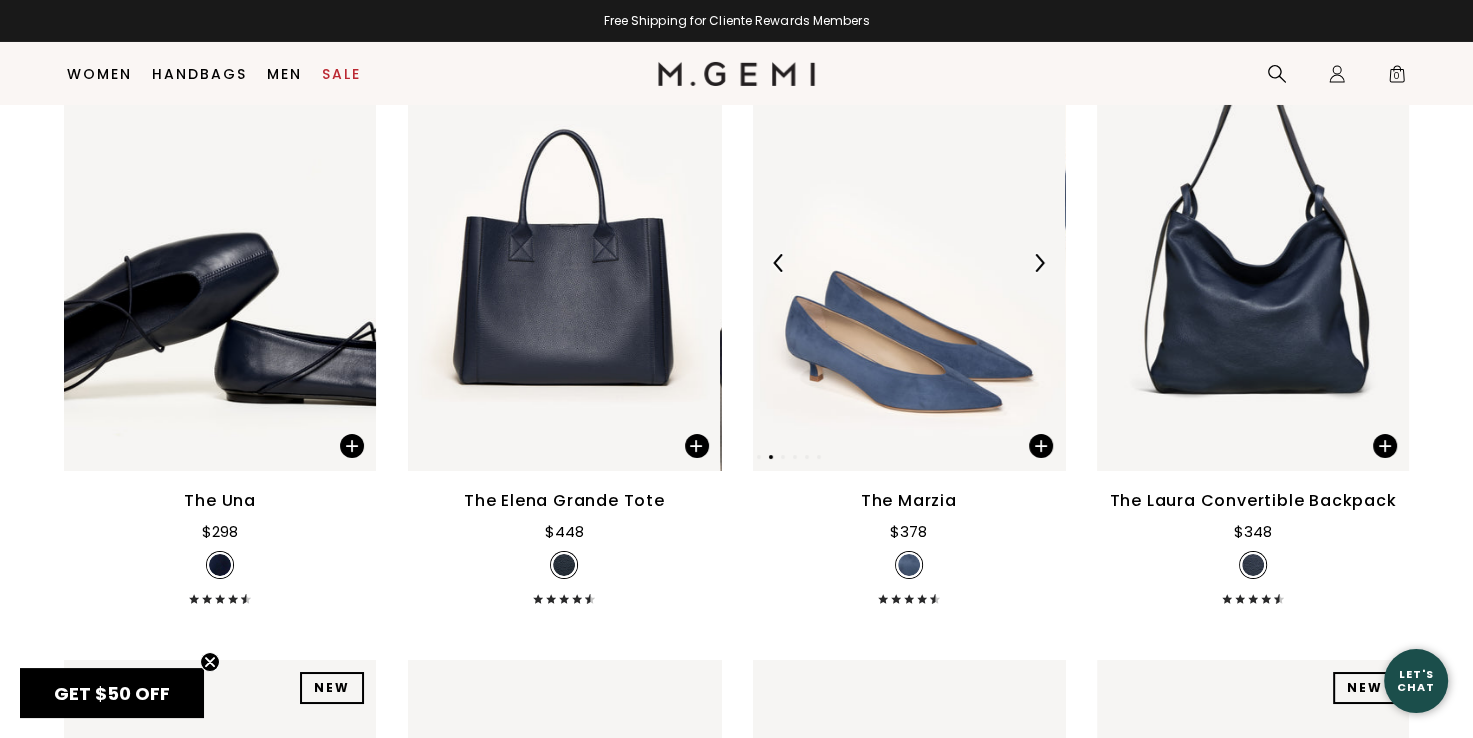 click at bounding box center [909, 263] 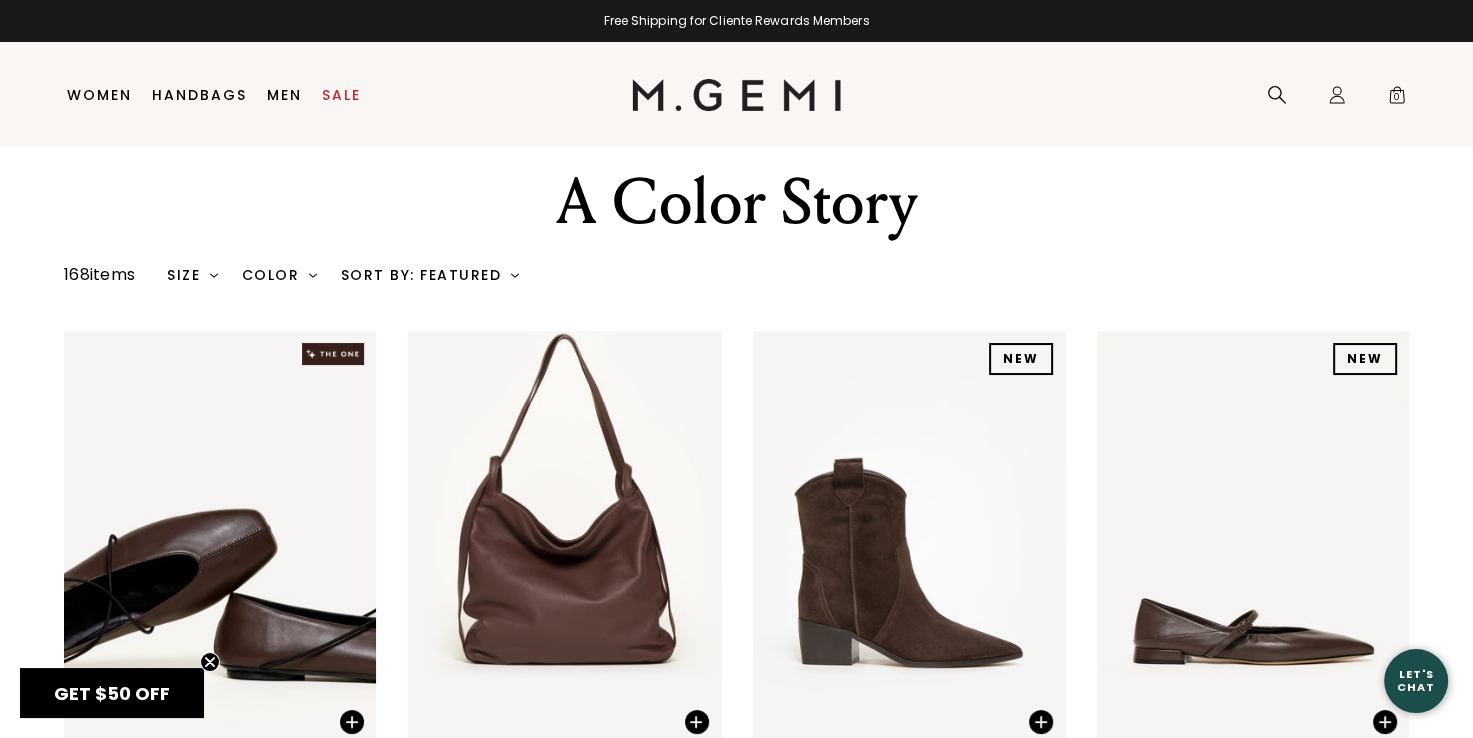 scroll, scrollTop: 0, scrollLeft: 0, axis: both 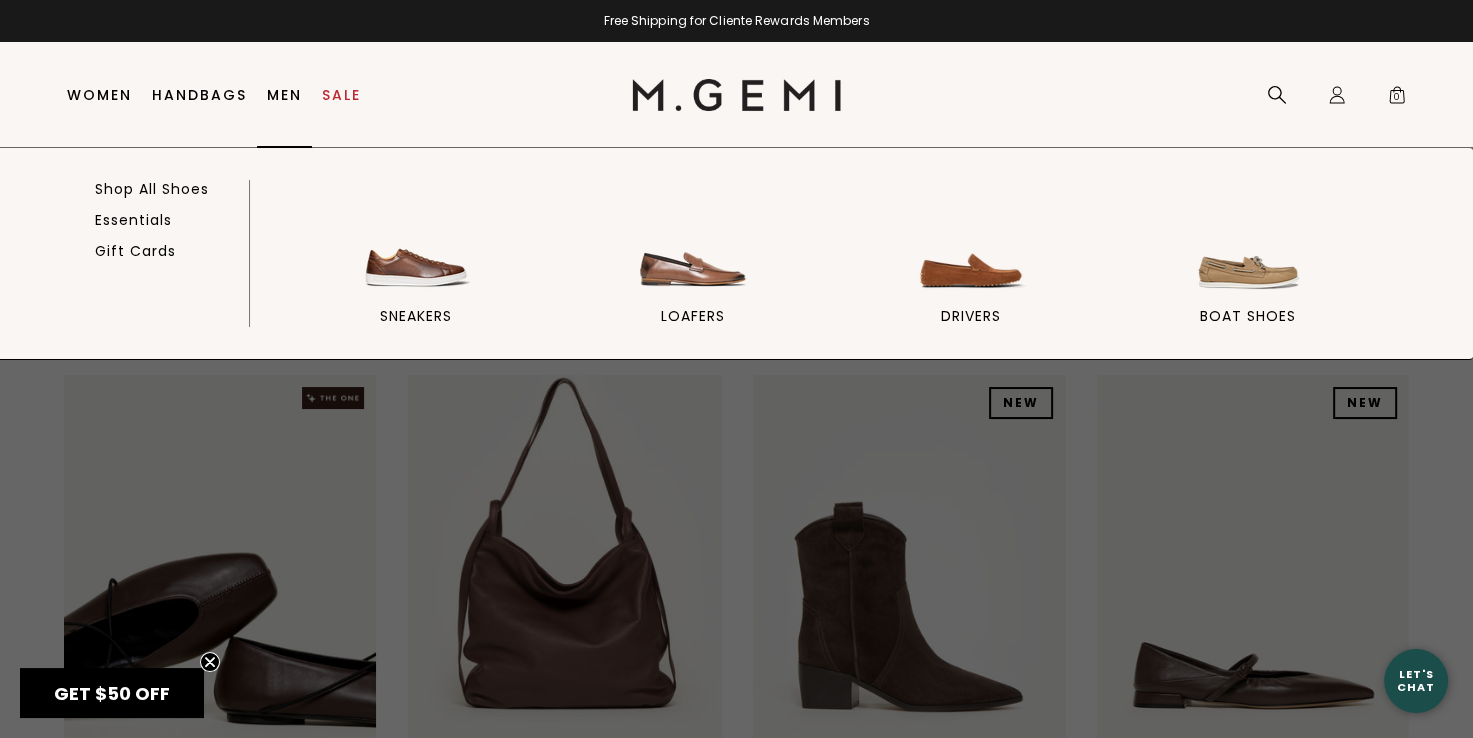 click on "Men" at bounding box center [284, 95] 